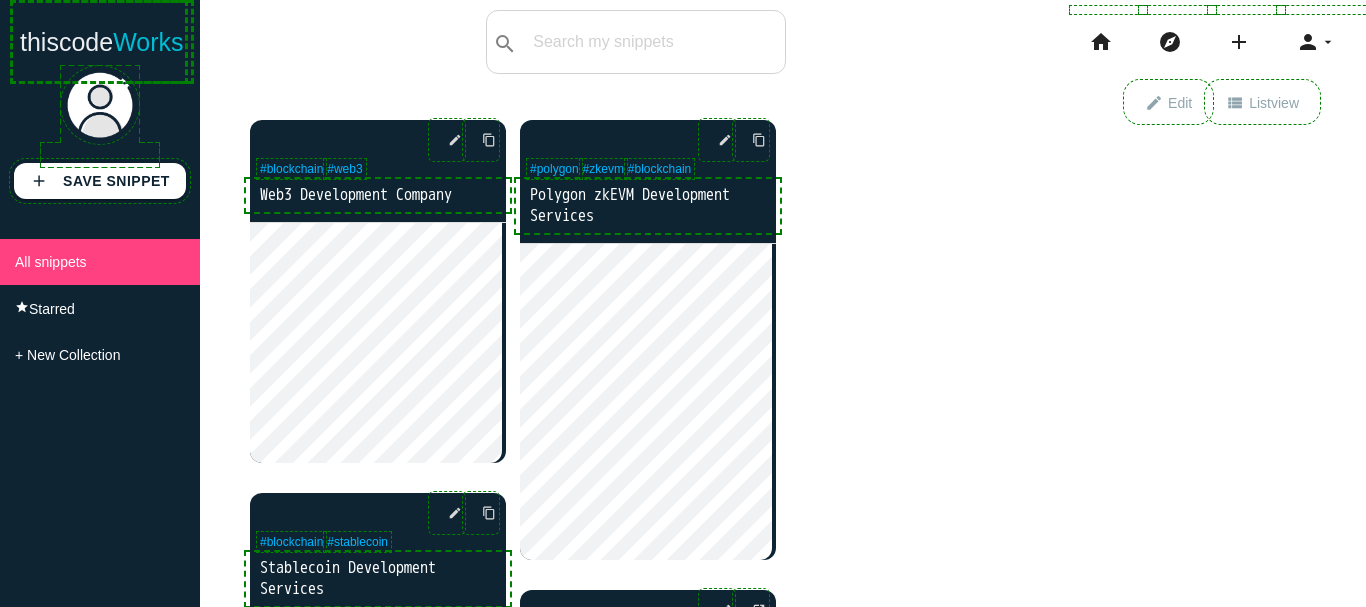 scroll, scrollTop: 0, scrollLeft: 0, axis: both 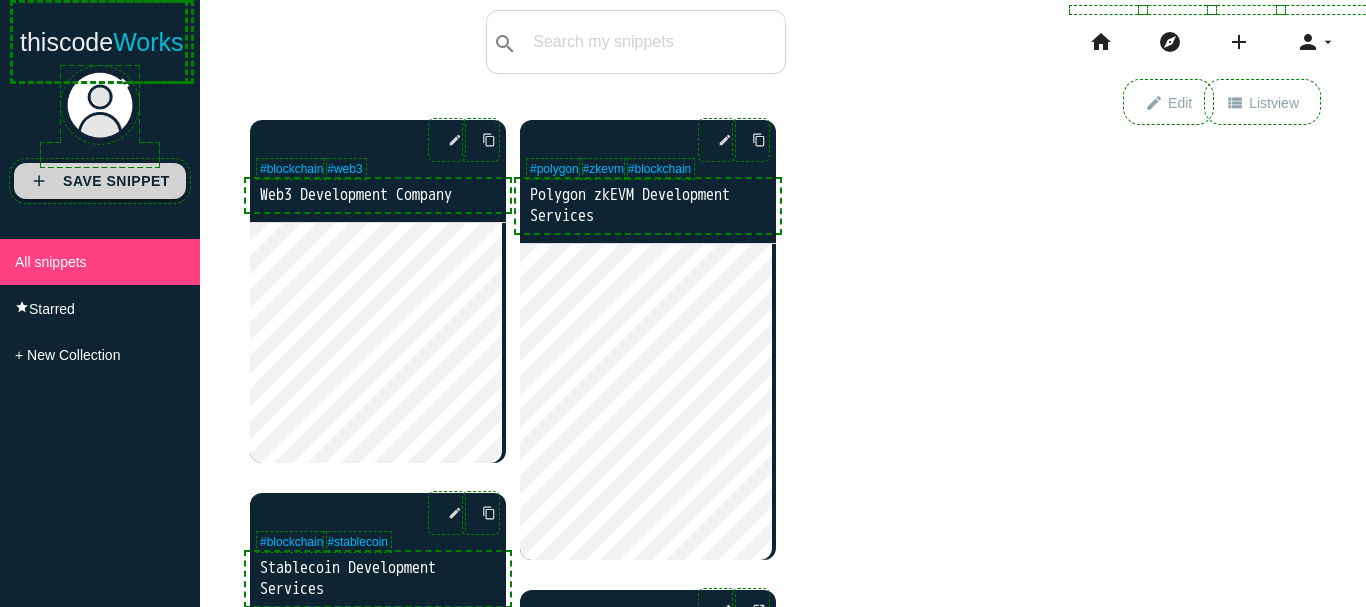 click on "Save Snippet" at bounding box center [116, 181] 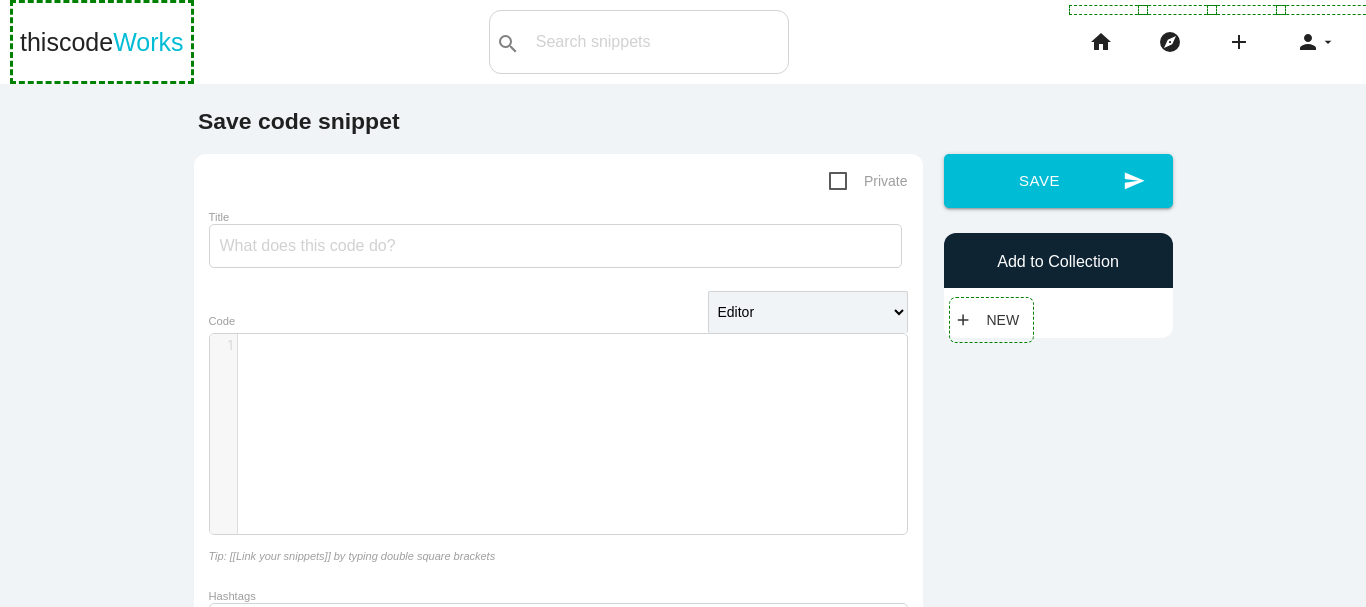 scroll, scrollTop: 0, scrollLeft: 0, axis: both 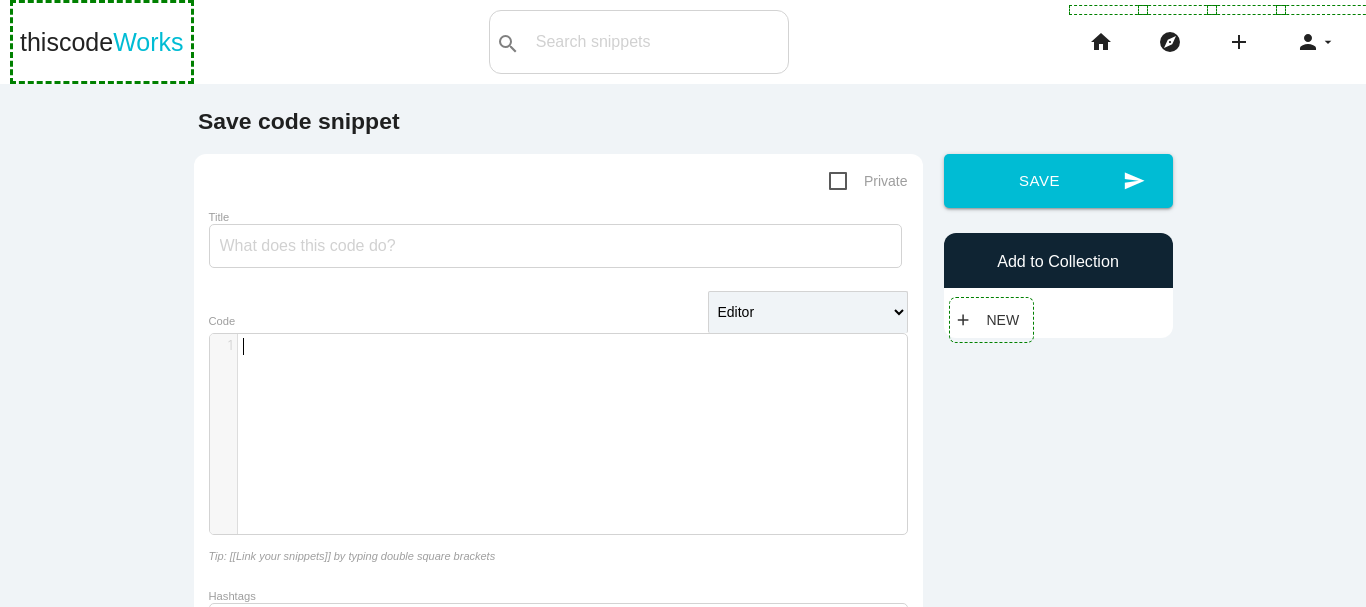 paste on "ith Maticz!" 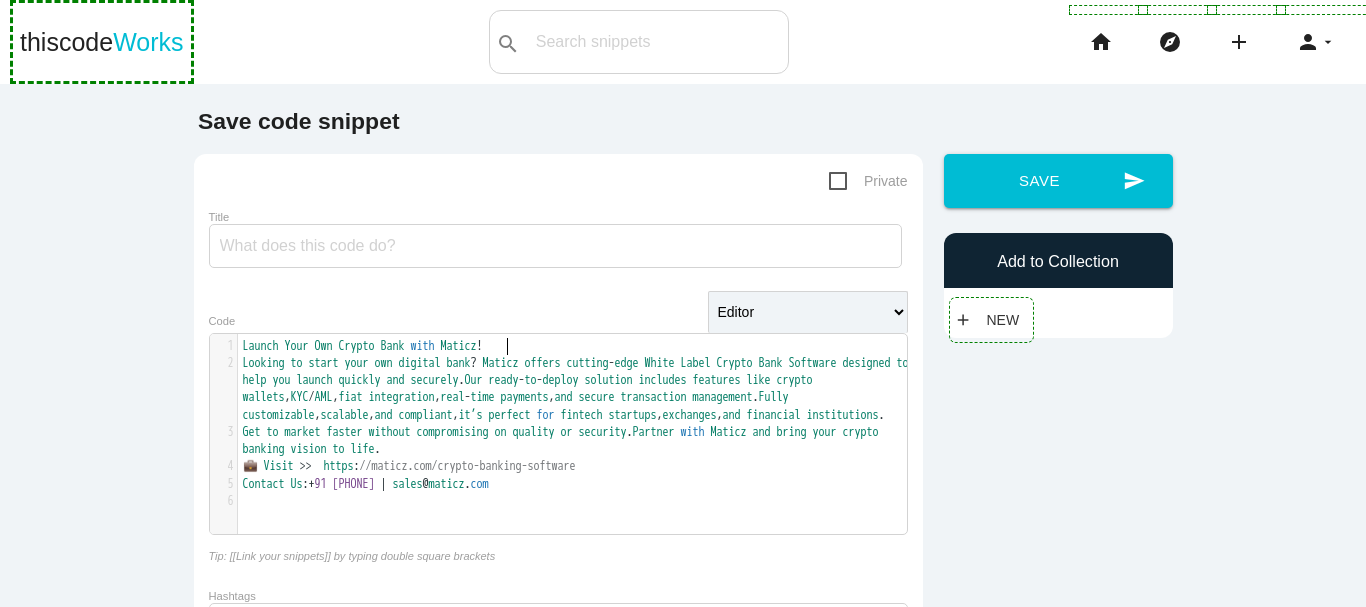 type on "Launch Your Own Crypto Bank with Maticz!" 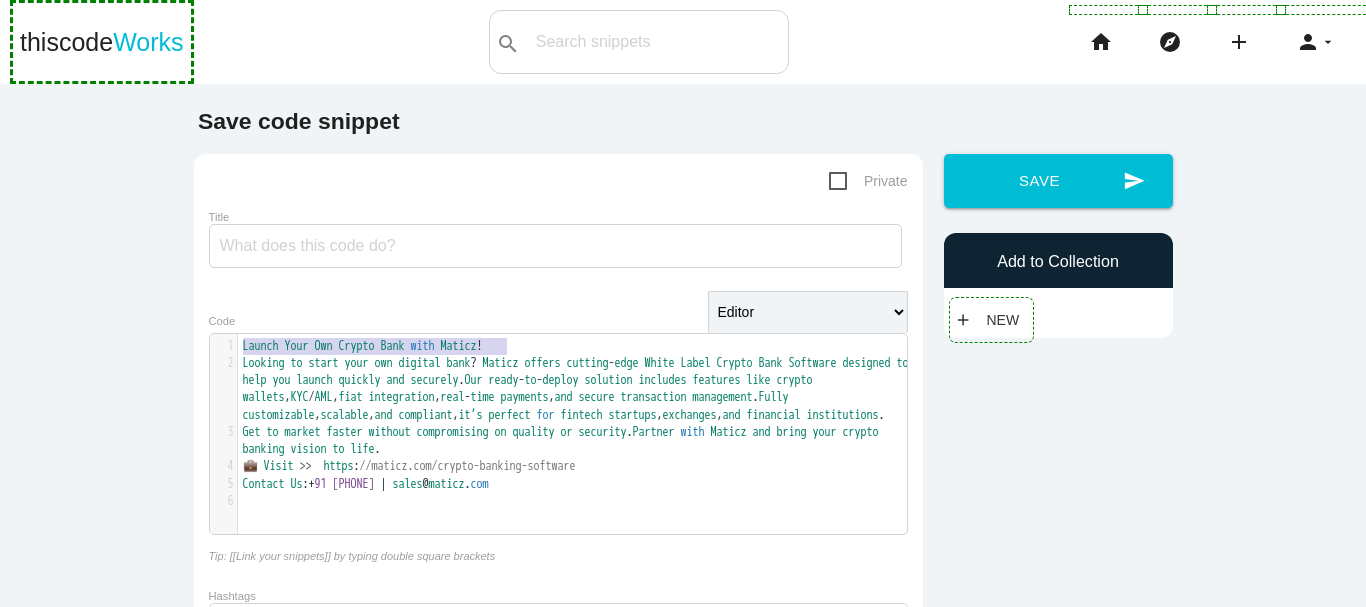drag, startPoint x: 524, startPoint y: 346, endPoint x: 200, endPoint y: 355, distance: 324.12497 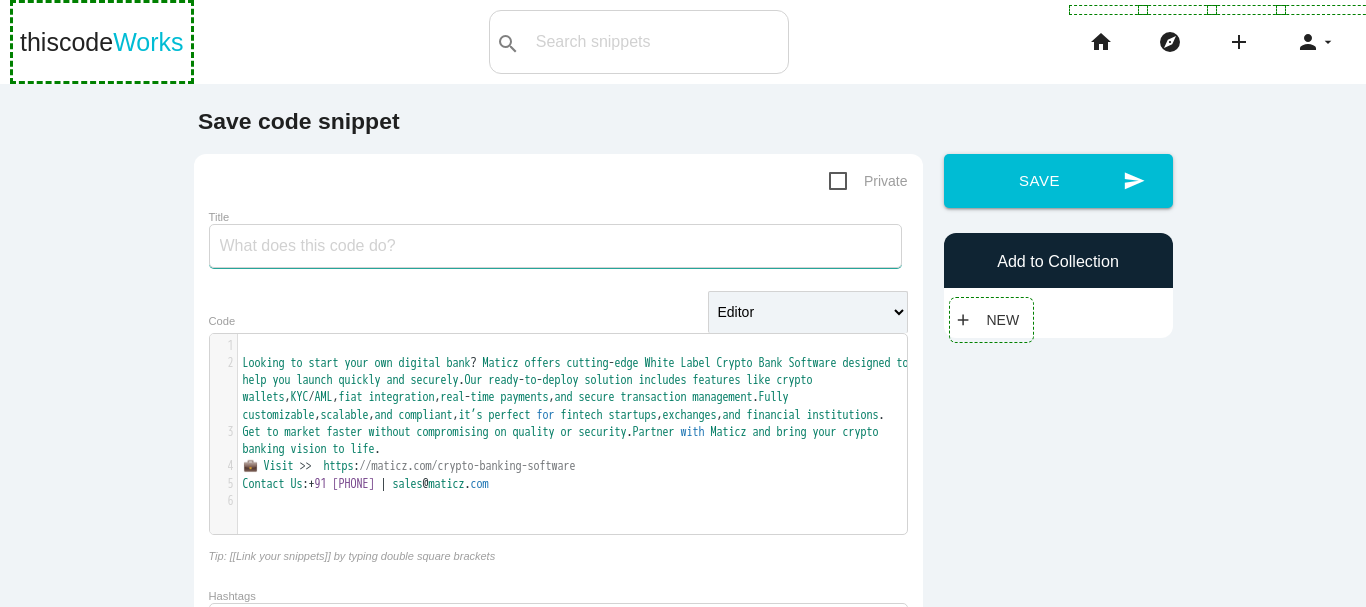 click on "Title" at bounding box center [555, 246] 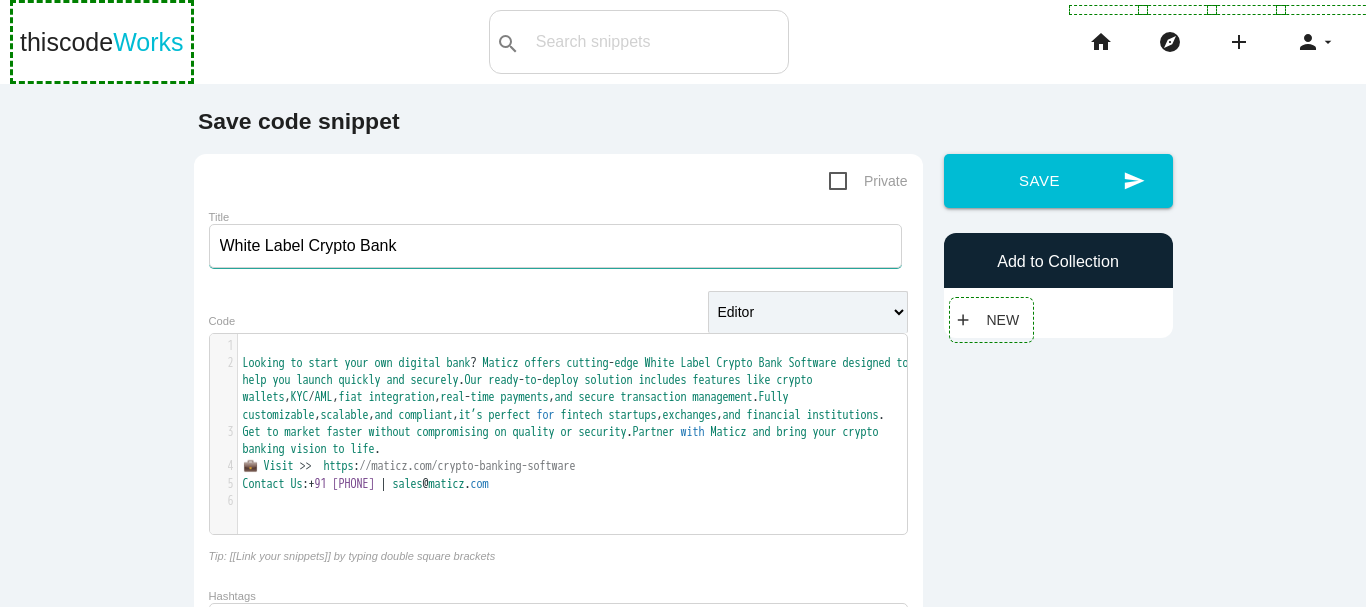type on "White Label Crypto Bank" 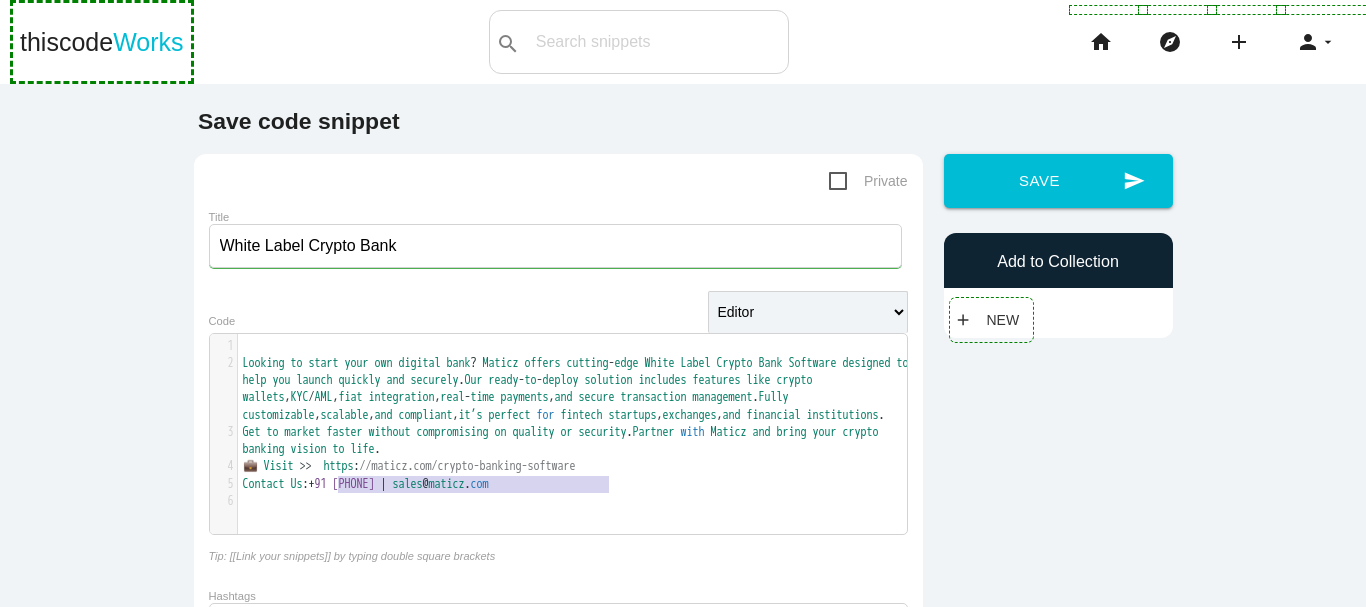 type on "https://maticz.com/crypto-banking-software" 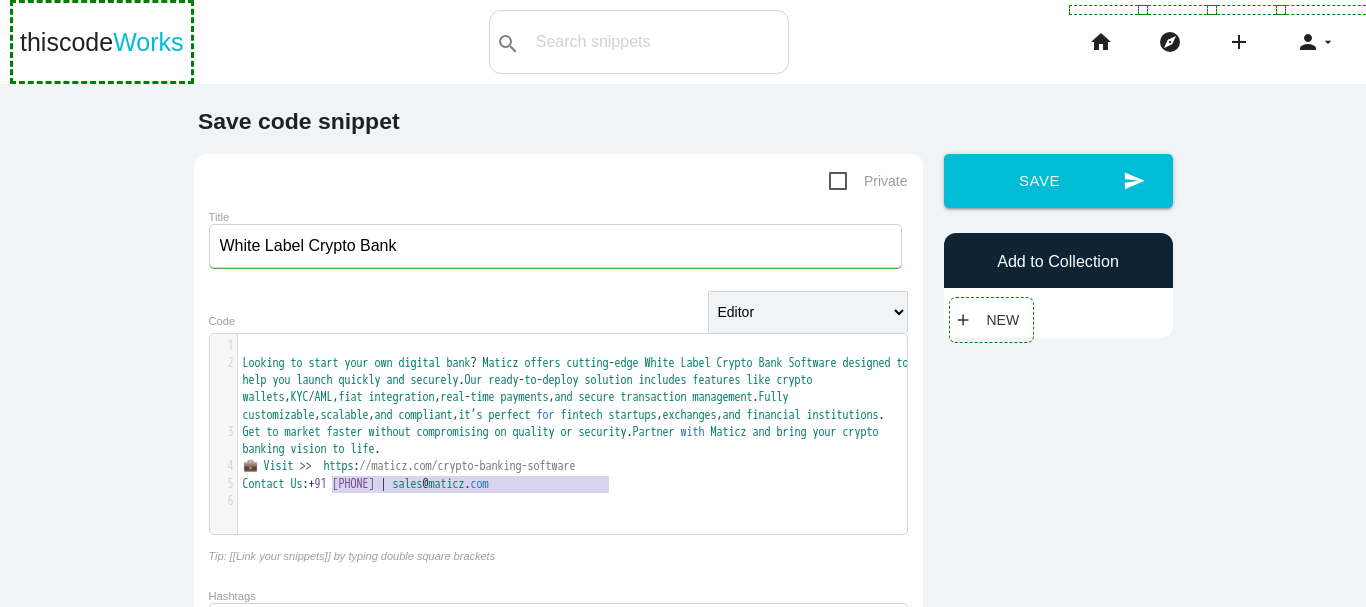 drag, startPoint x: 608, startPoint y: 488, endPoint x: 324, endPoint y: 481, distance: 284.08624 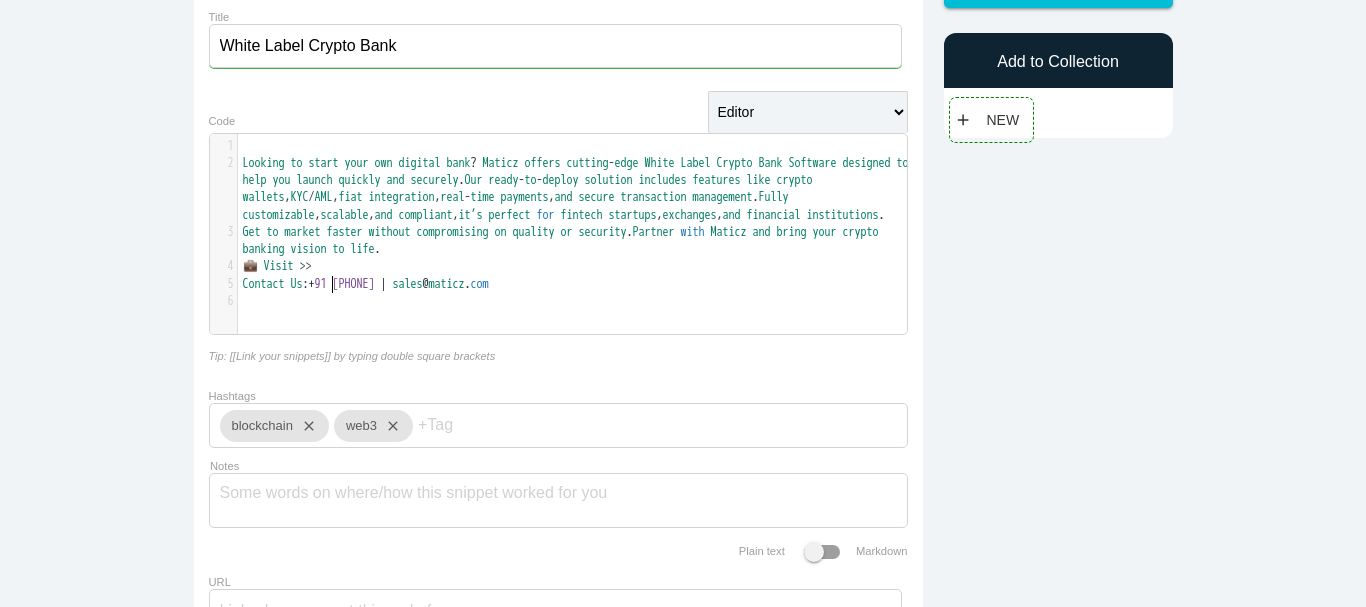 scroll, scrollTop: 300, scrollLeft: 0, axis: vertical 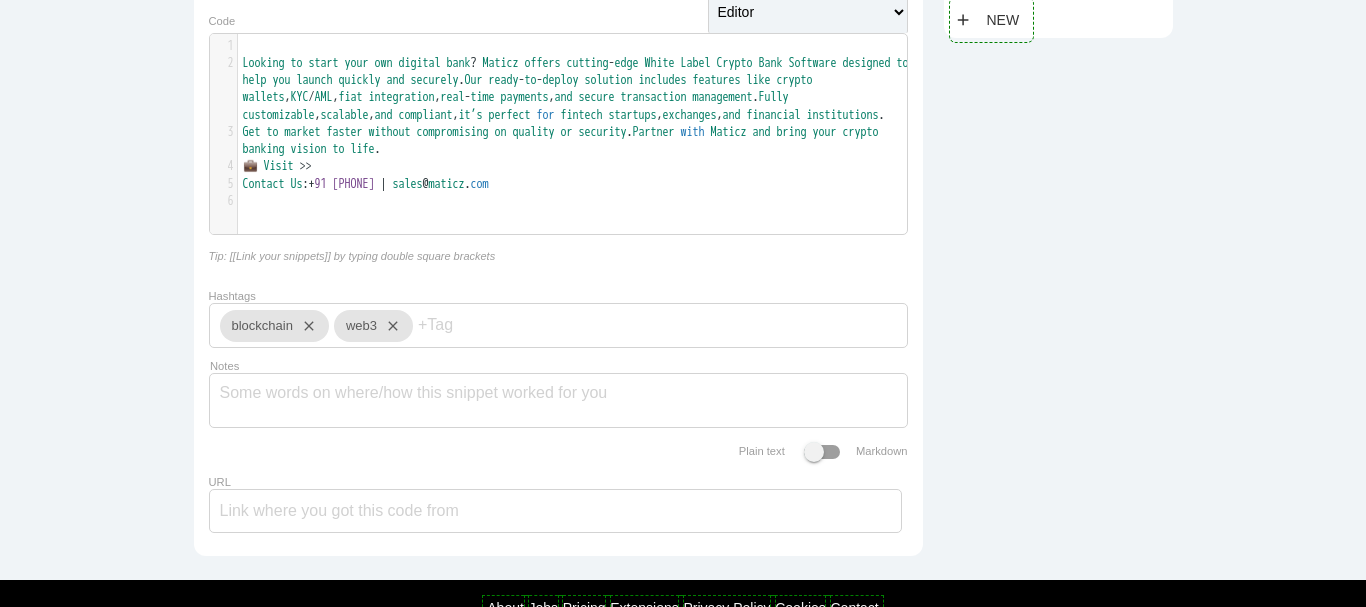 type 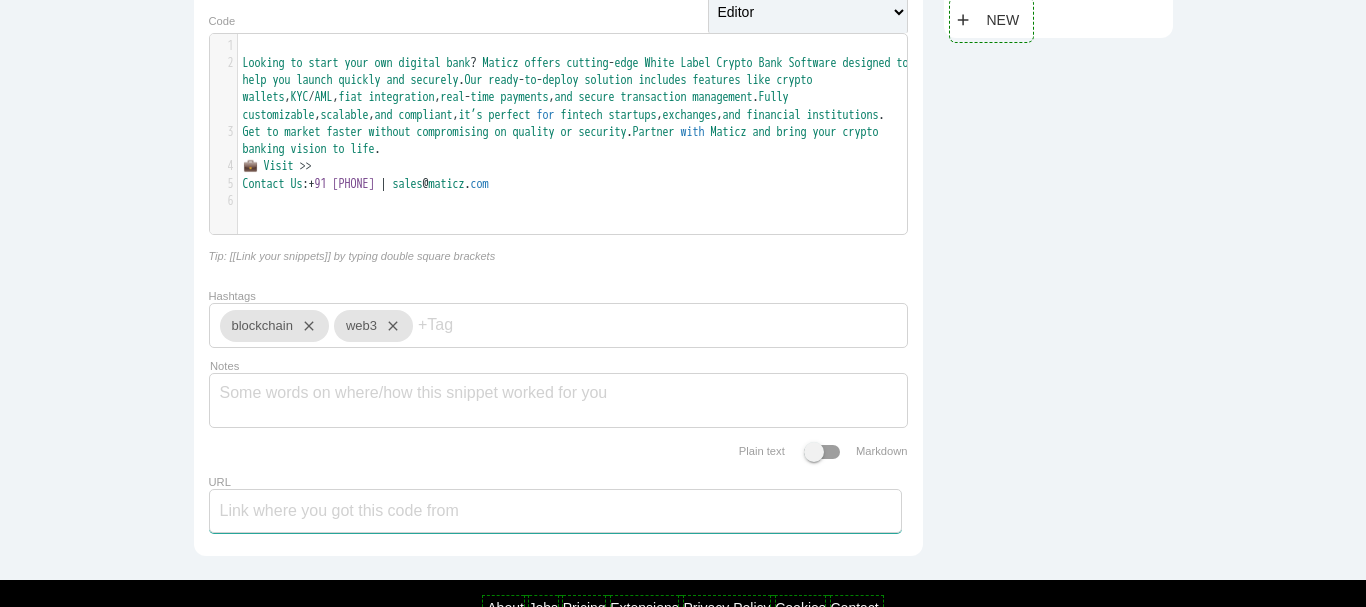 click on "URL" at bounding box center (555, 511) 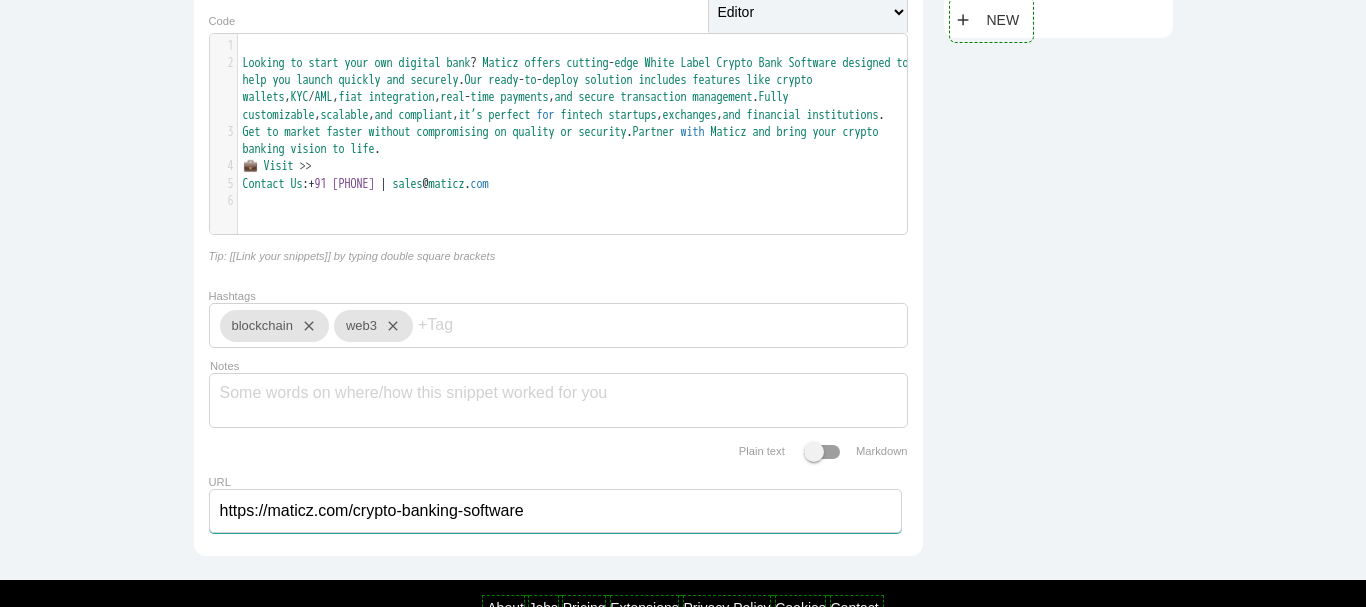type on "https://maticz.com/crypto-banking-software" 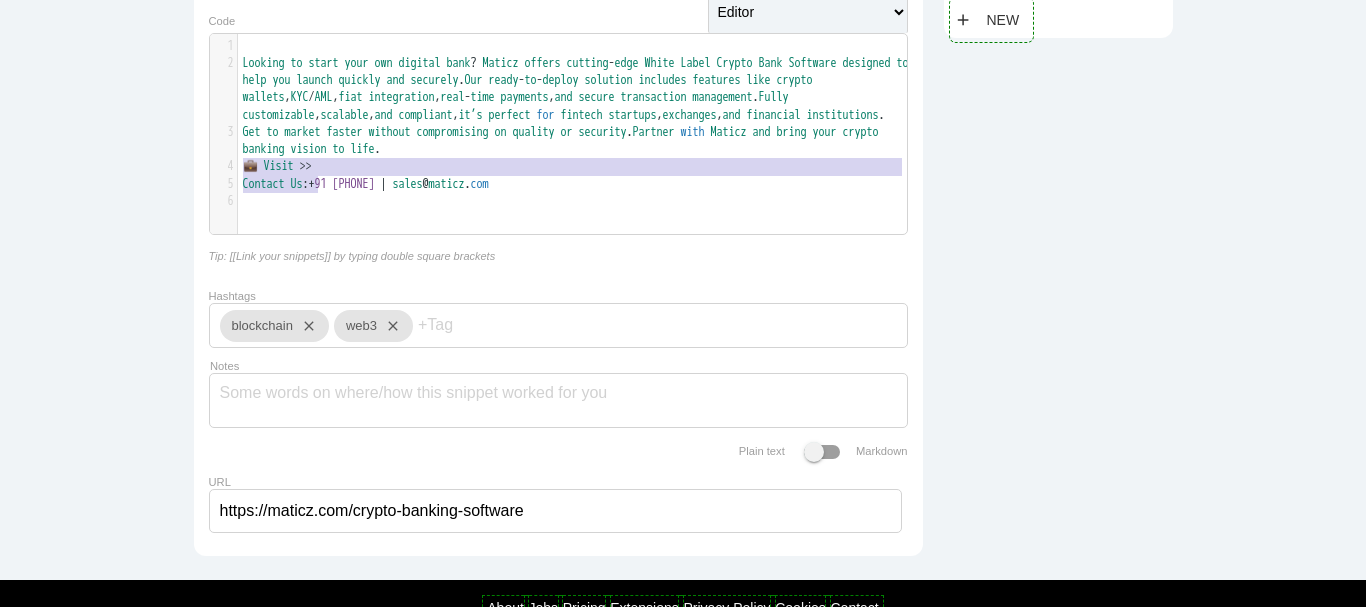 type on "💼 Visit >>" 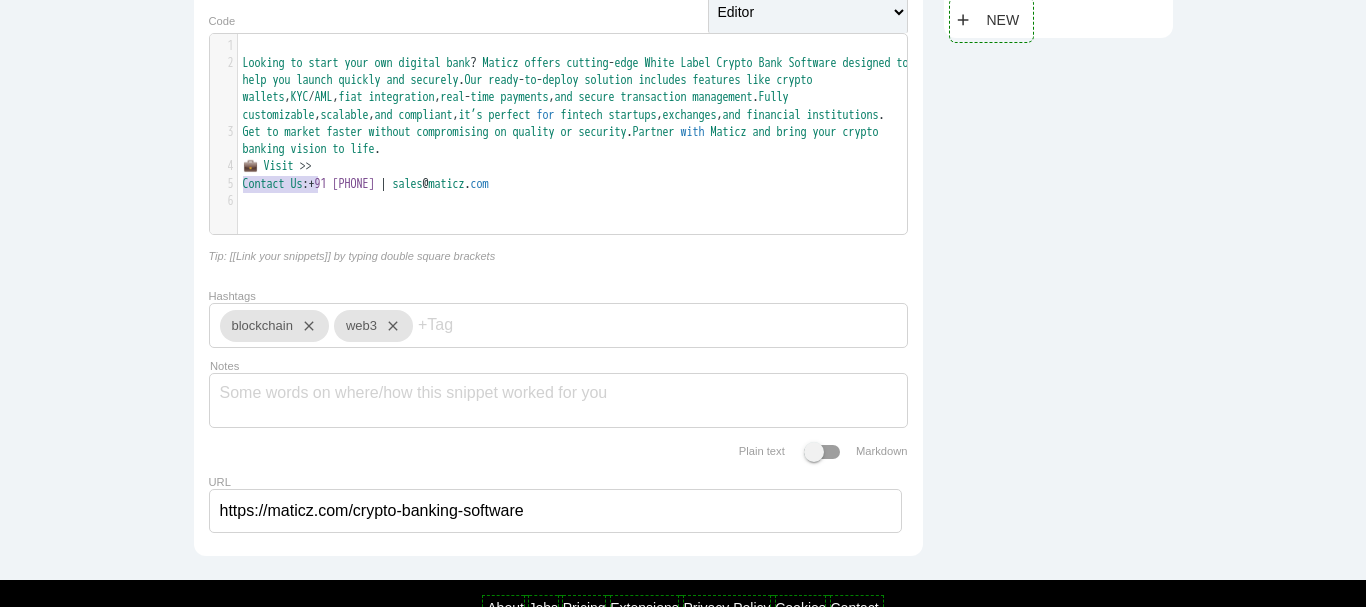 drag, startPoint x: 311, startPoint y: 185, endPoint x: 226, endPoint y: 185, distance: 85 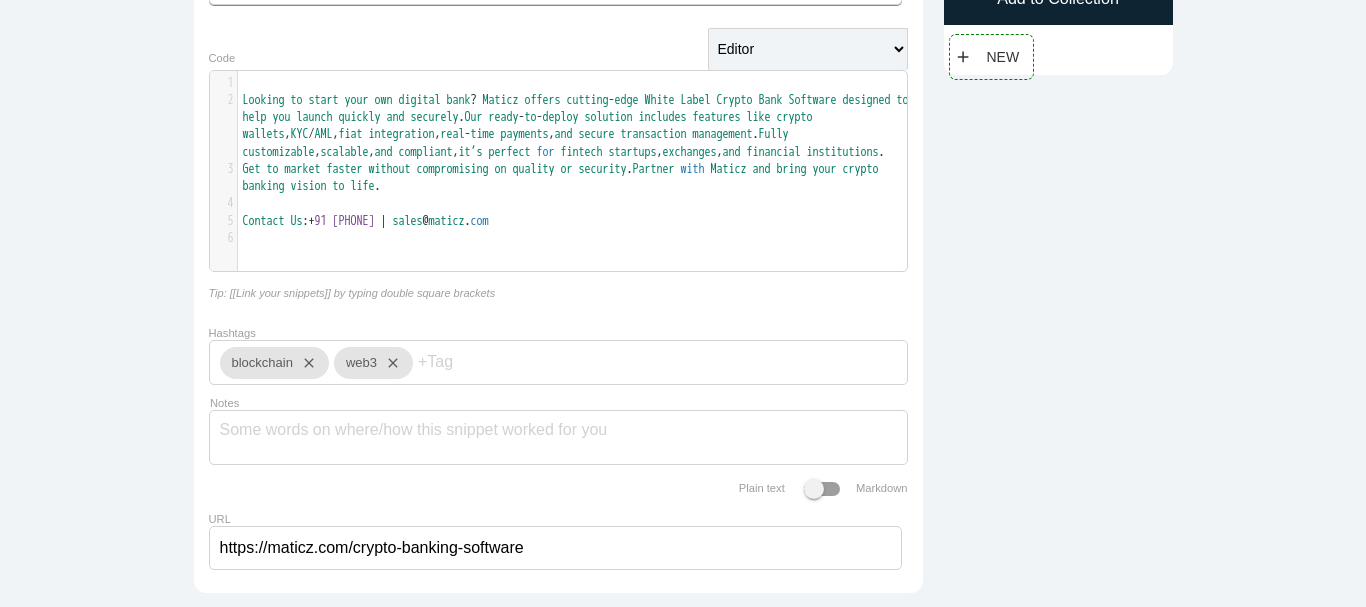 scroll, scrollTop: 283, scrollLeft: 0, axis: vertical 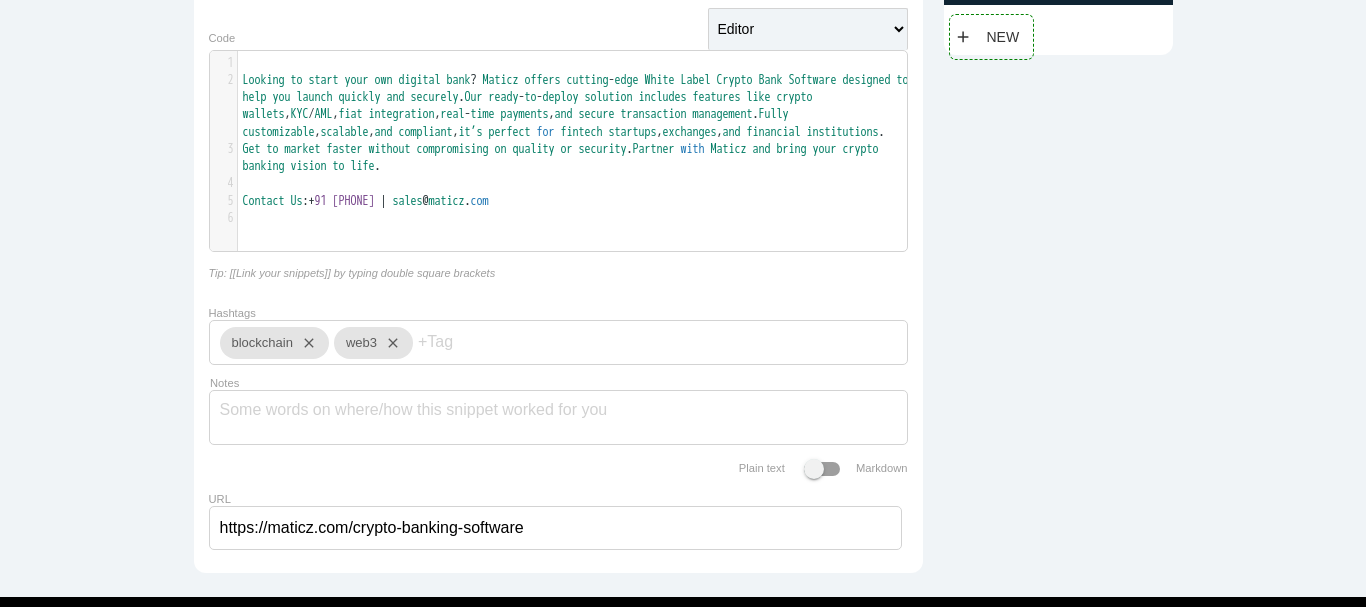 click on "Hashtags" at bounding box center [478, 342] 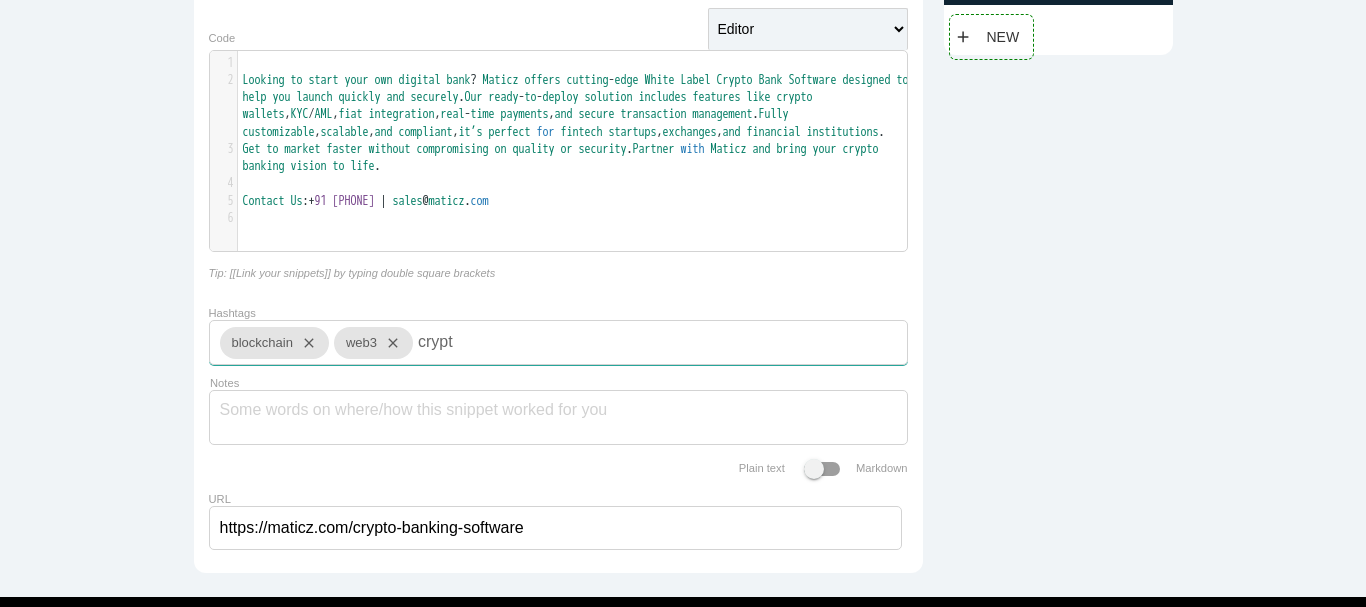 type on "crypto" 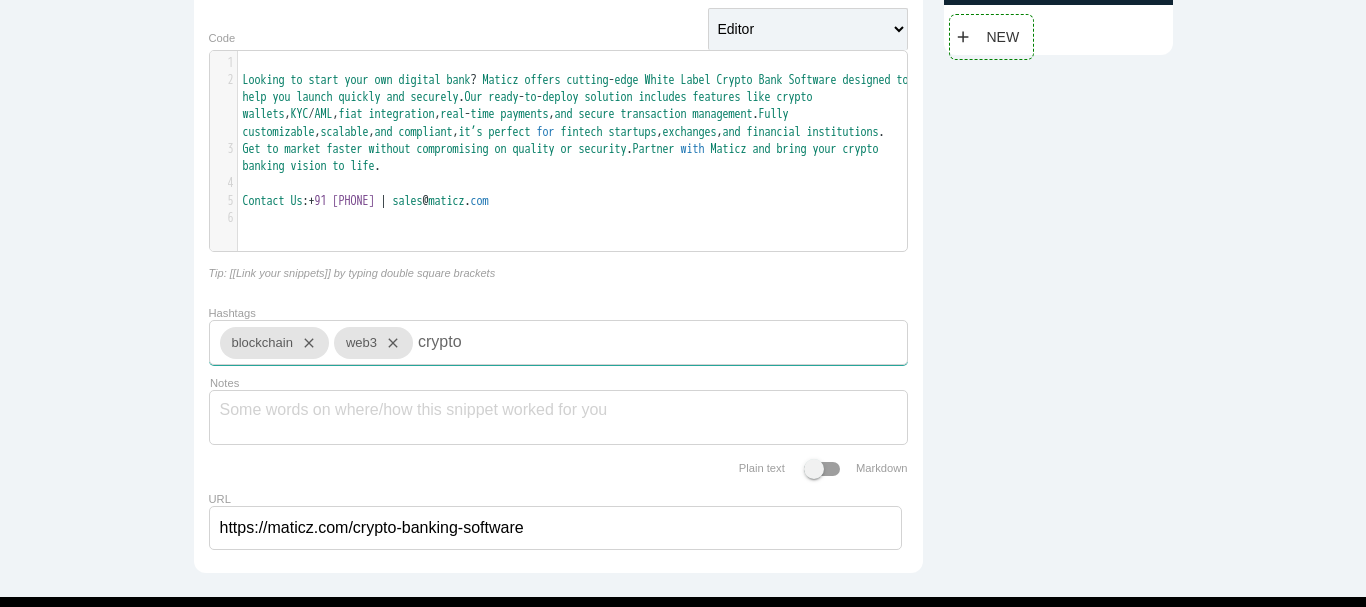 type 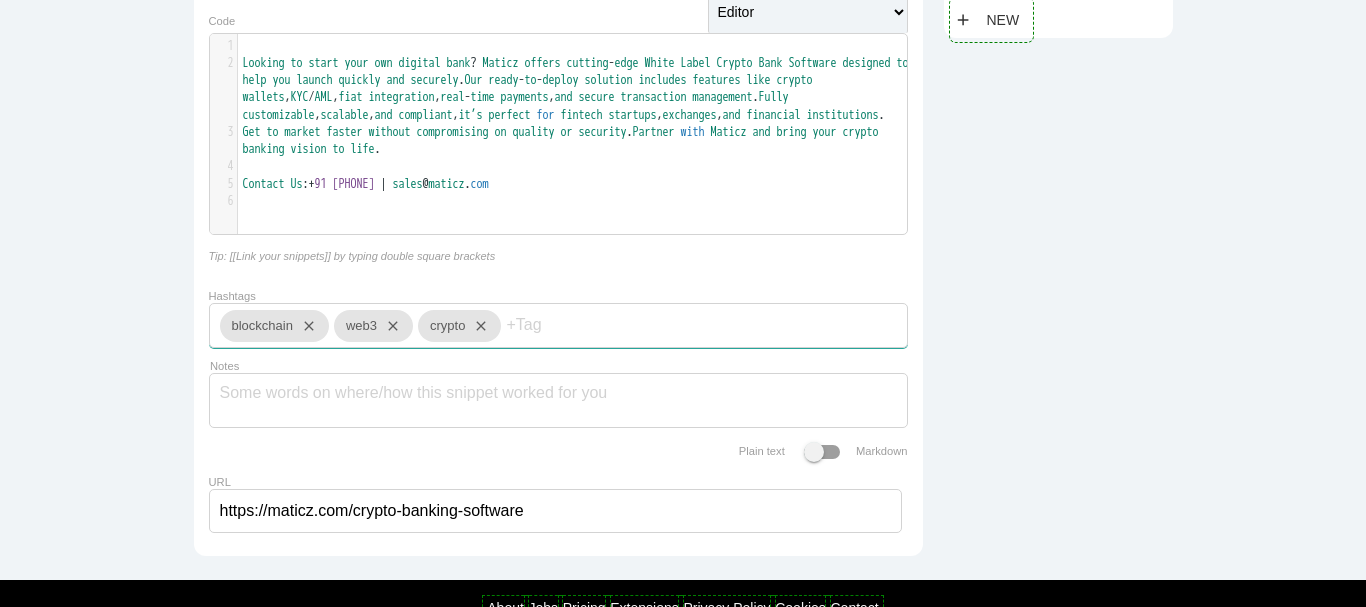 scroll, scrollTop: 100, scrollLeft: 0, axis: vertical 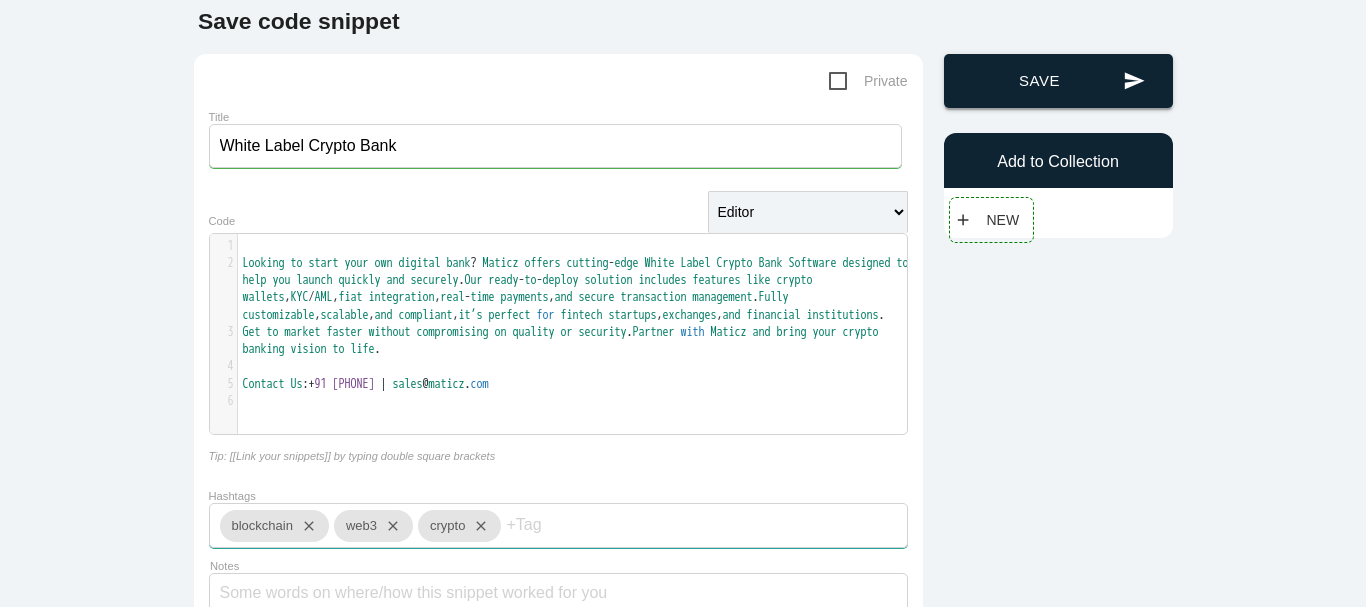 click on "send Save" at bounding box center [1058, 81] 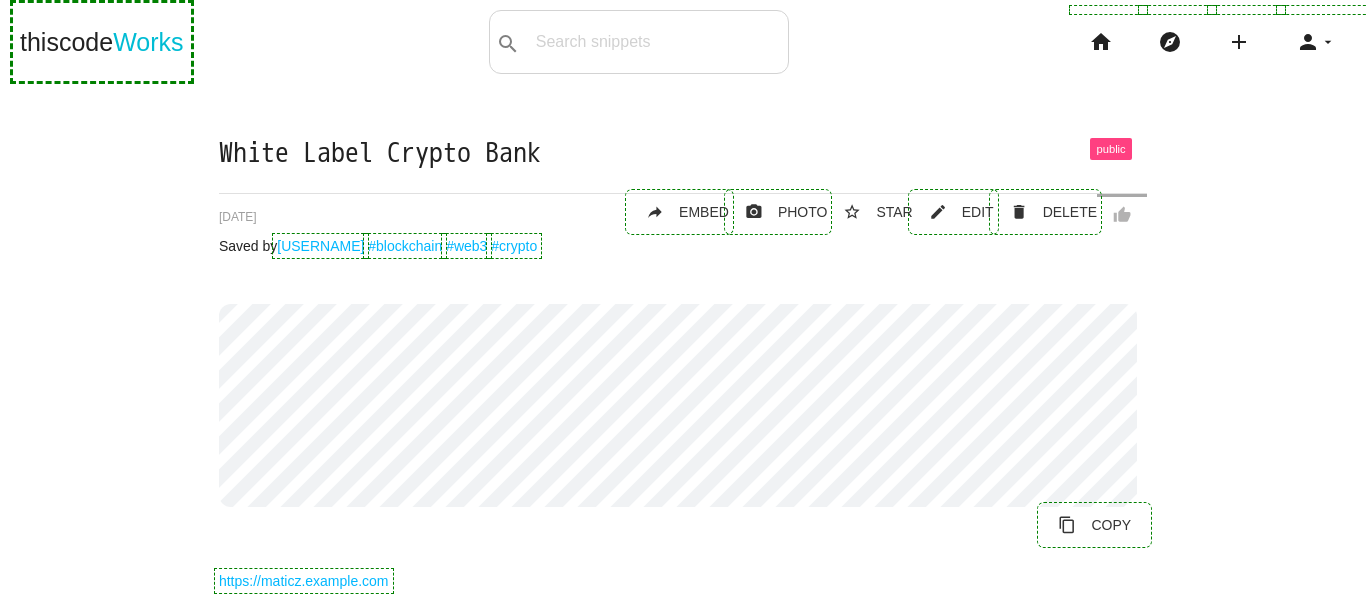 scroll, scrollTop: 0, scrollLeft: 0, axis: both 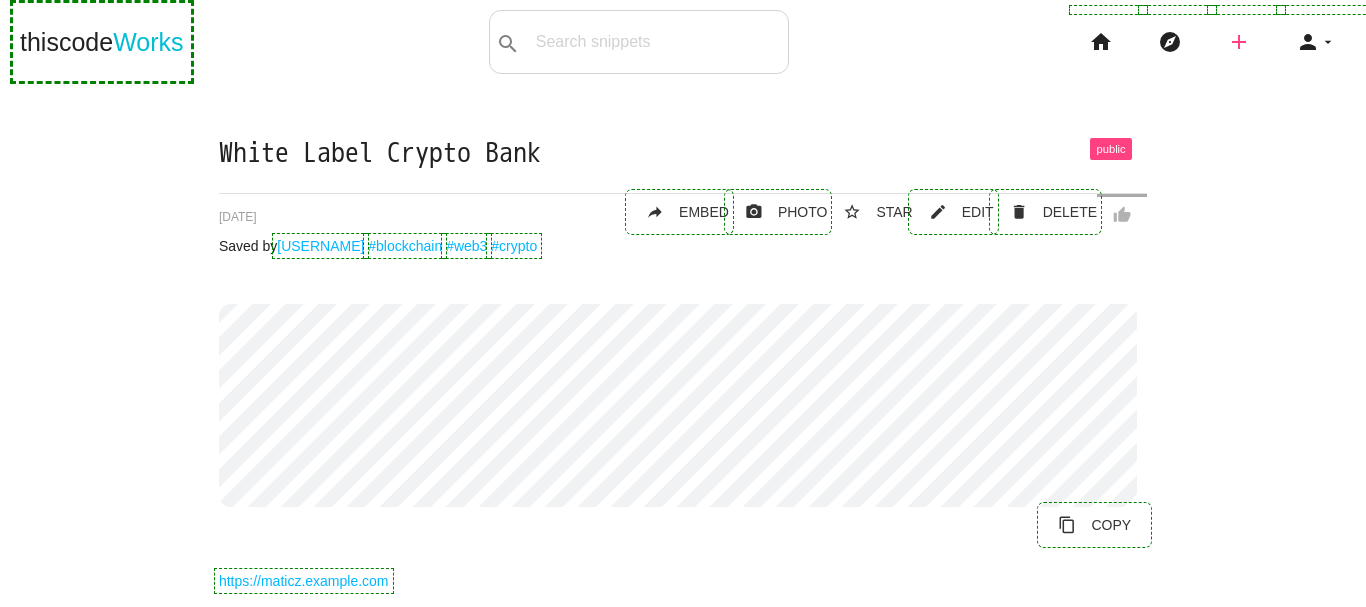 click on "add" at bounding box center [1239, 42] 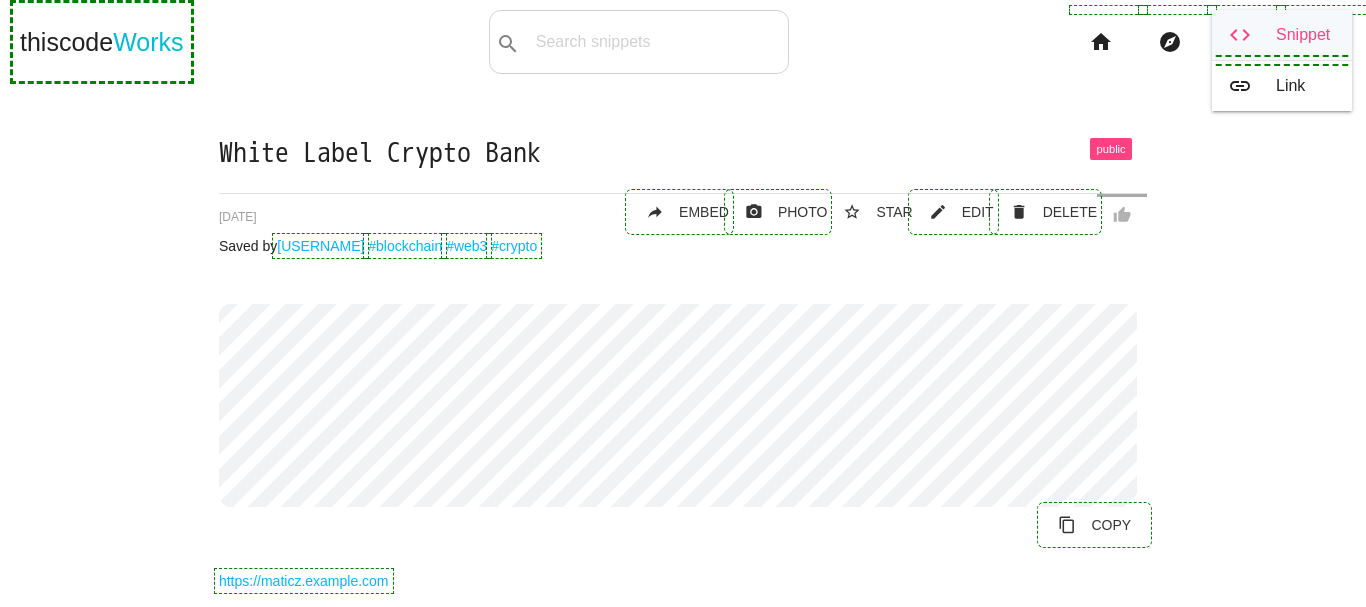 click on "code Snippet" at bounding box center (1282, 35) 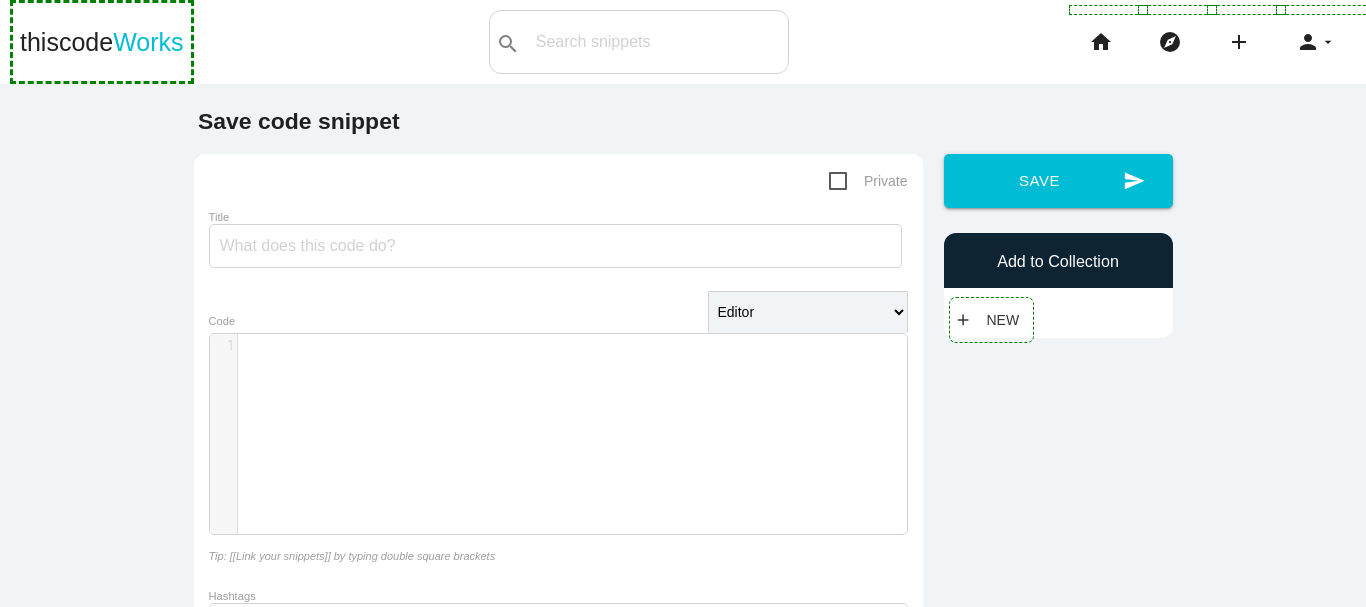 scroll, scrollTop: 0, scrollLeft: 0, axis: both 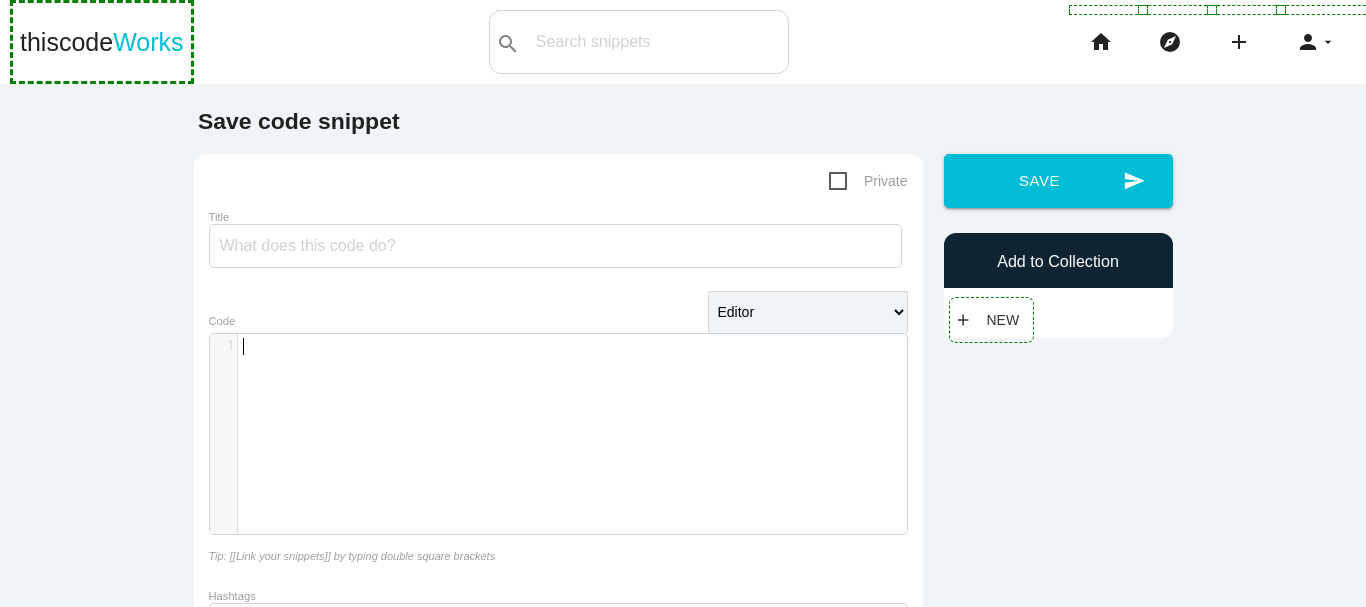 paste on "opment Company" 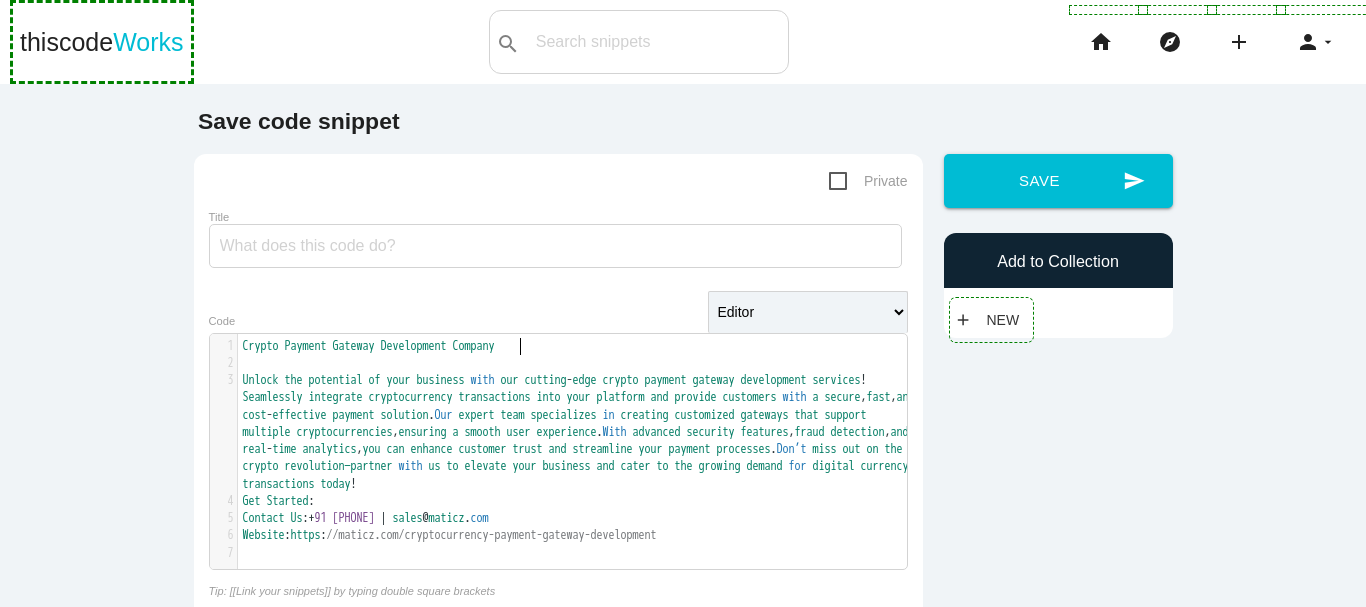 type on "Crypto Payment Gateway Development Company" 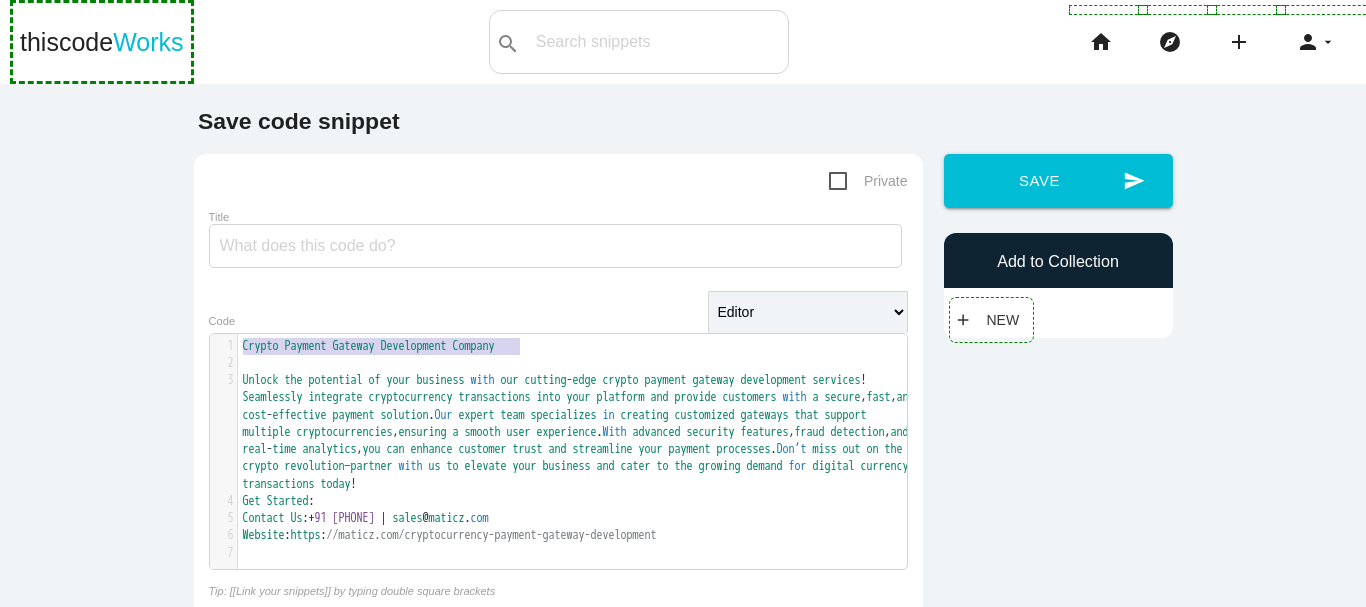 drag, startPoint x: 558, startPoint y: 353, endPoint x: 64, endPoint y: 347, distance: 494.03644 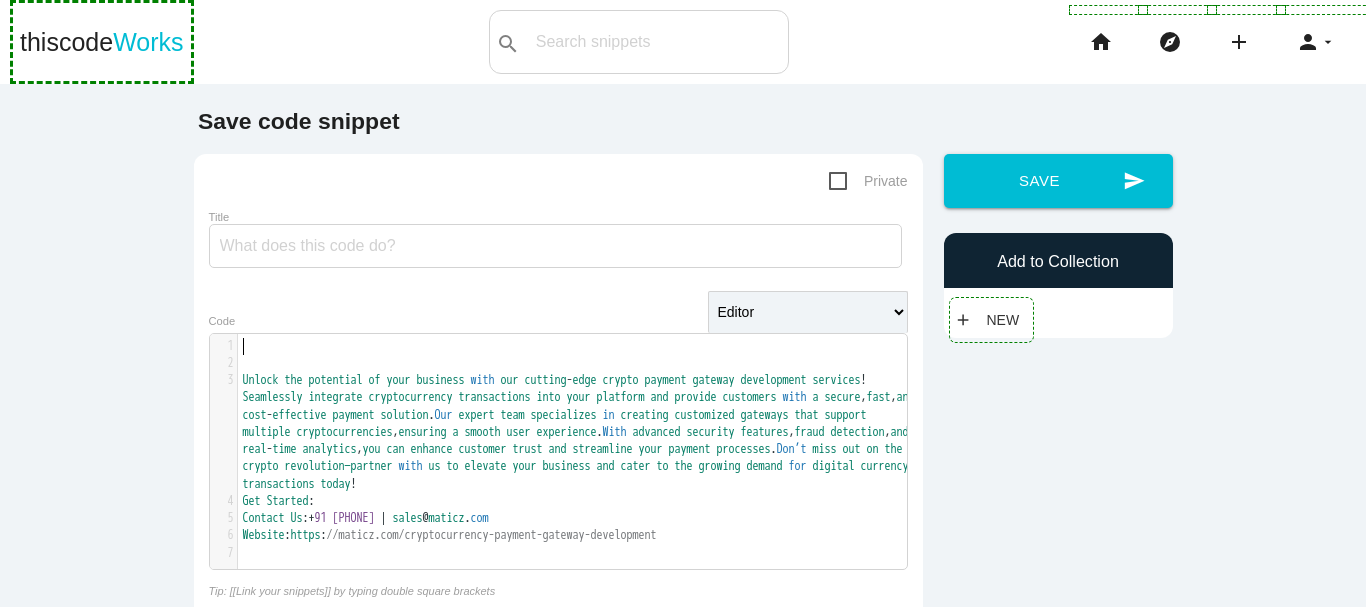 type 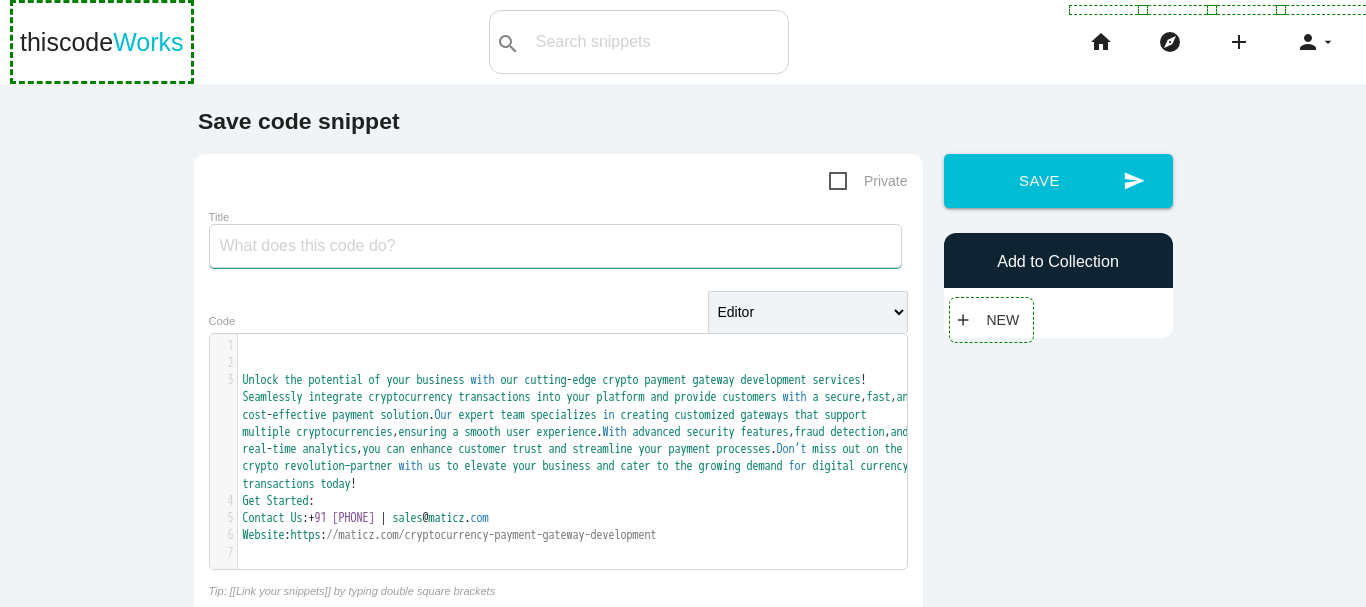 click on "Title" at bounding box center (555, 246) 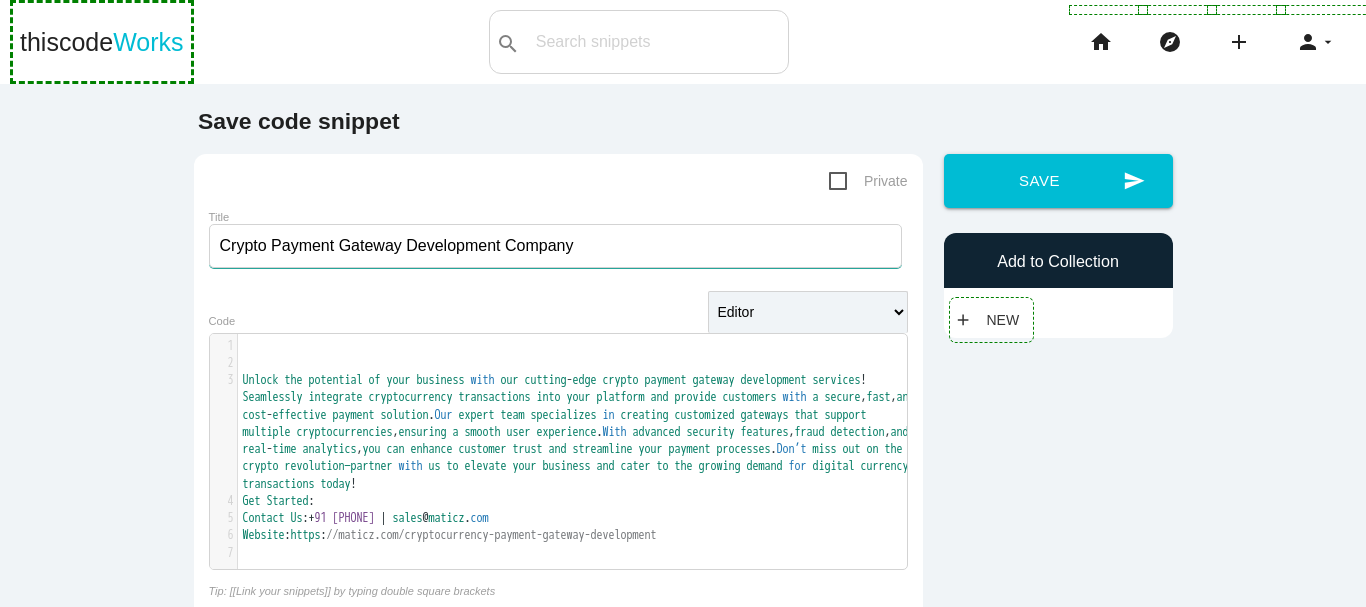 scroll, scrollTop: 100, scrollLeft: 0, axis: vertical 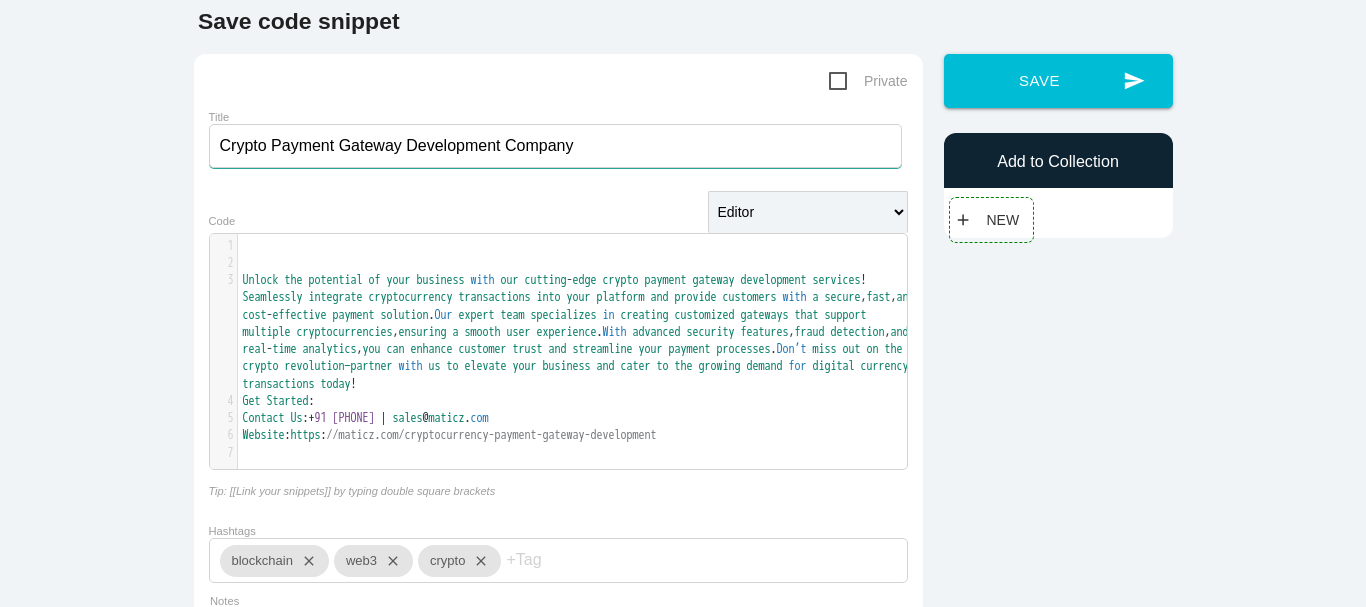 type on "Crypto Payment Gateway Development Company" 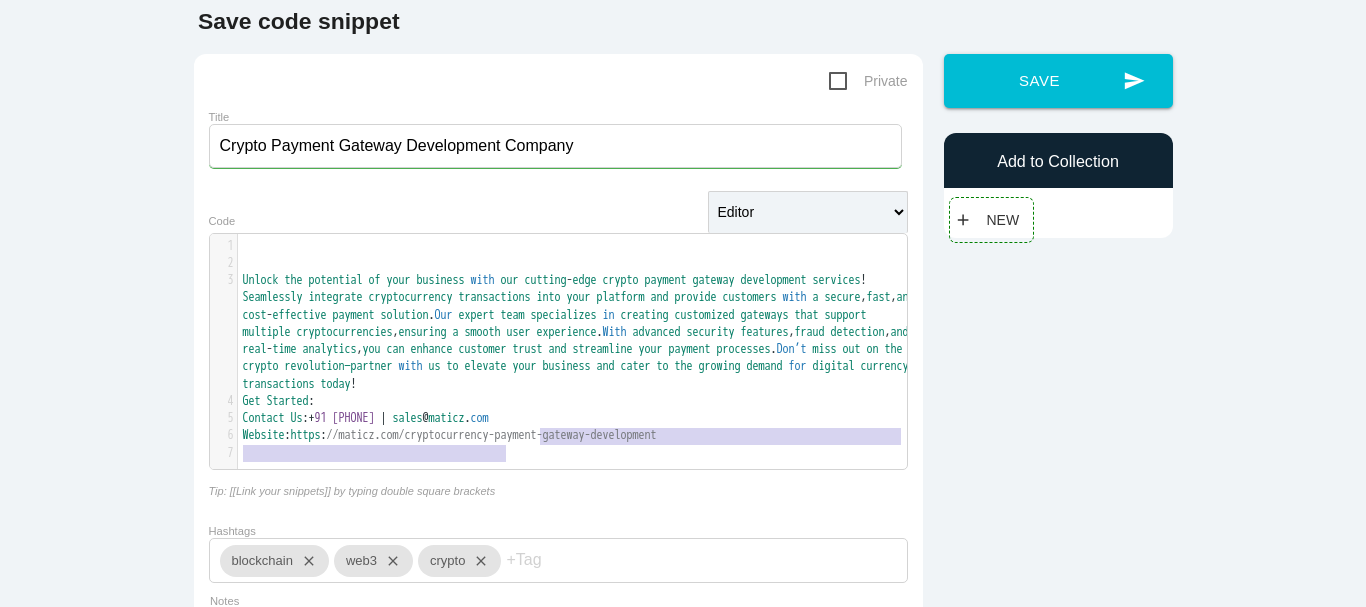 type on "Website: https://maticz.com/cr" 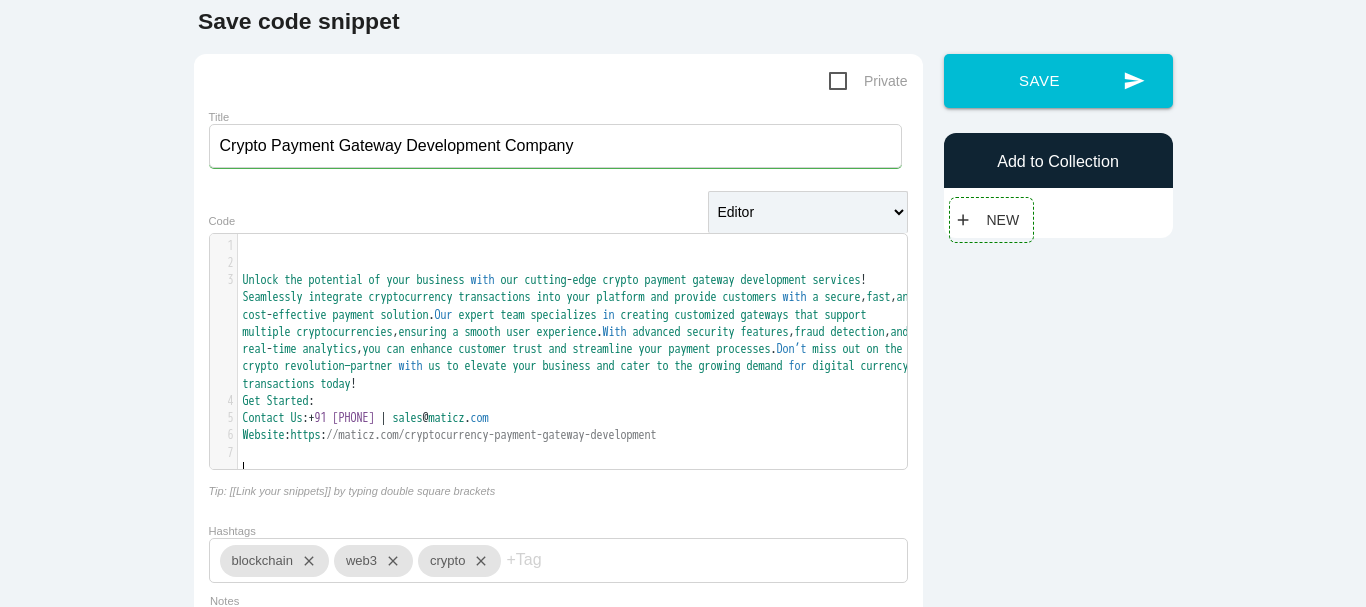 click on "​" at bounding box center [580, 453] 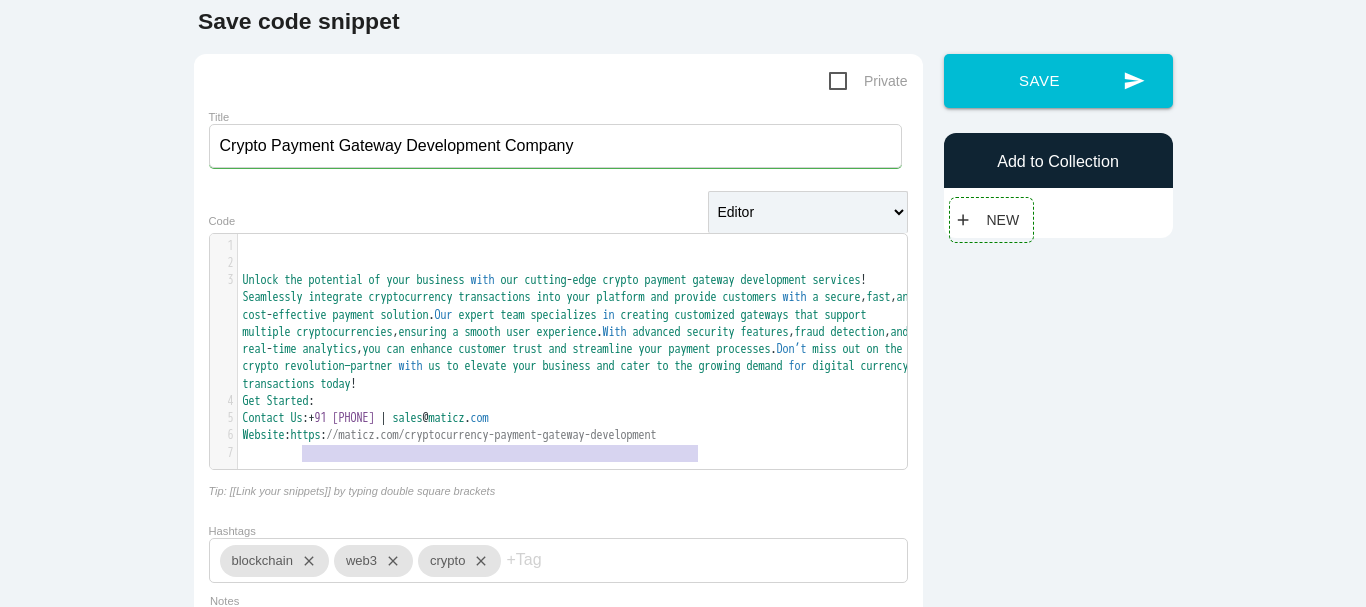 type on "https://maticz.com/cryptocurrency-payment-gateway-development" 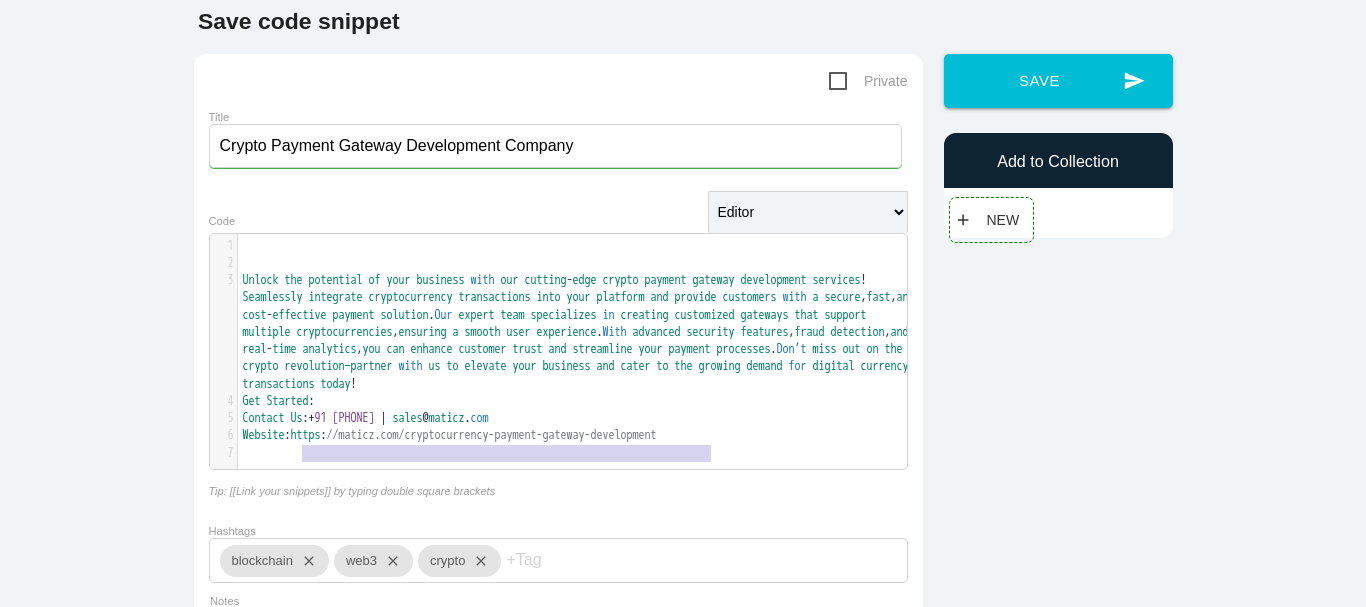 drag, startPoint x: 293, startPoint y: 456, endPoint x: 705, endPoint y: 457, distance: 412.00122 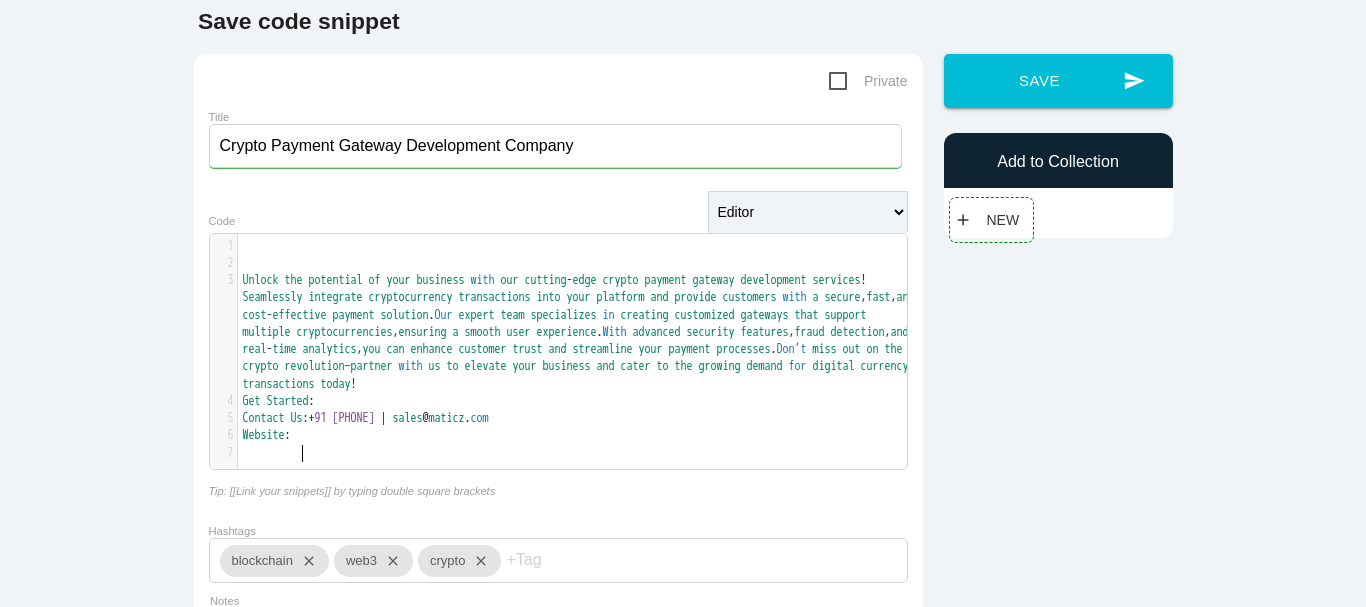 scroll, scrollTop: 433, scrollLeft: 0, axis: vertical 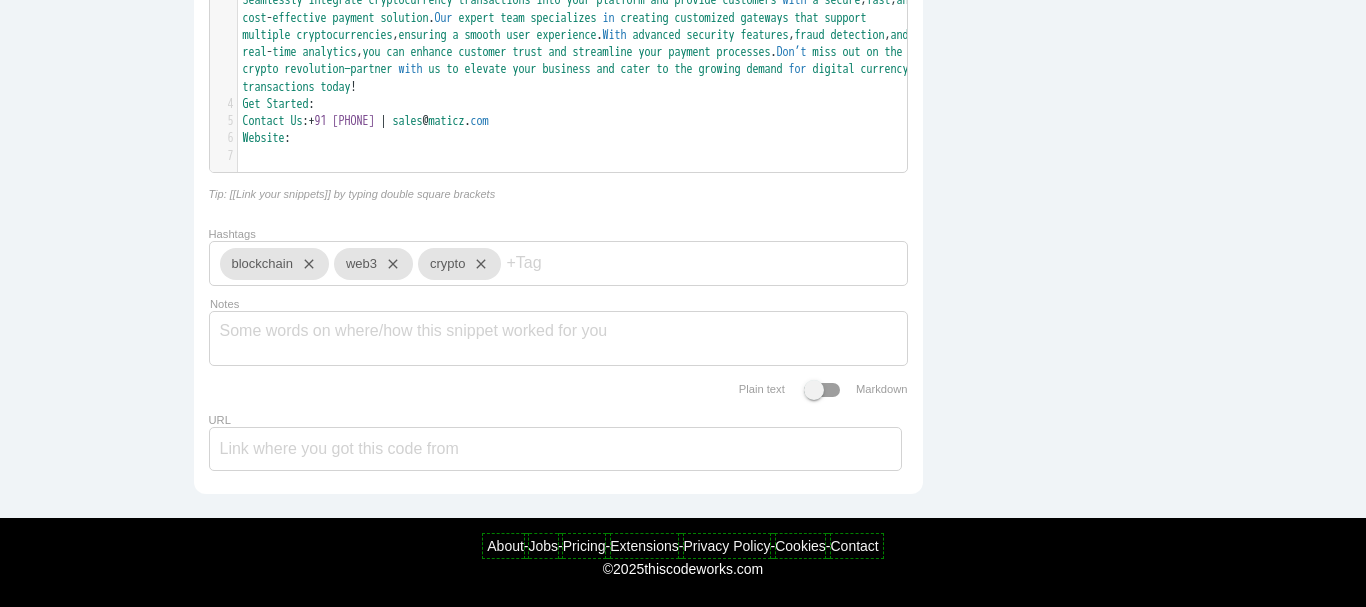type 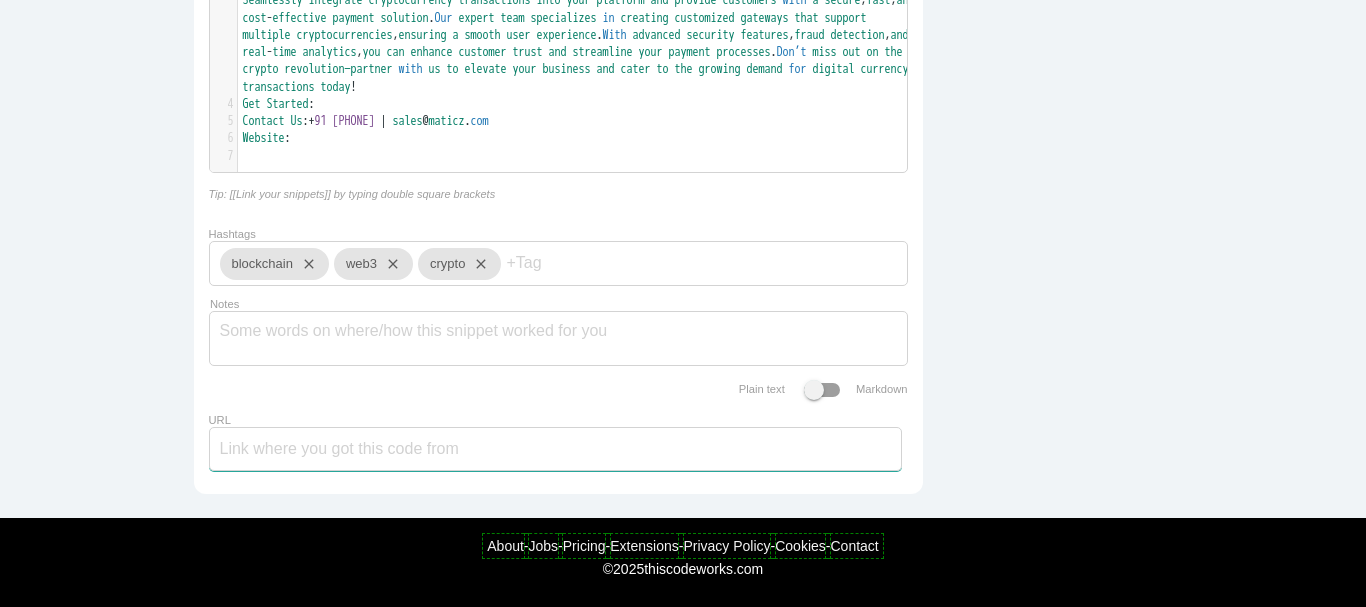 click on "URL" at bounding box center [555, 449] 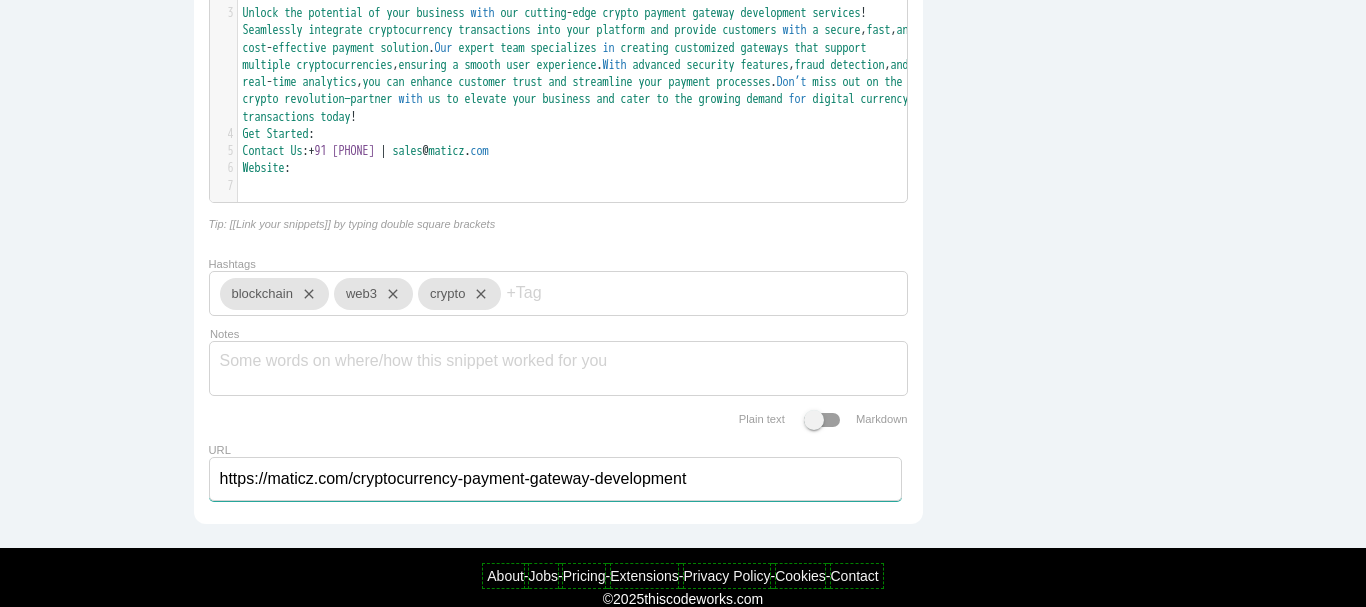 scroll, scrollTop: 333, scrollLeft: 0, axis: vertical 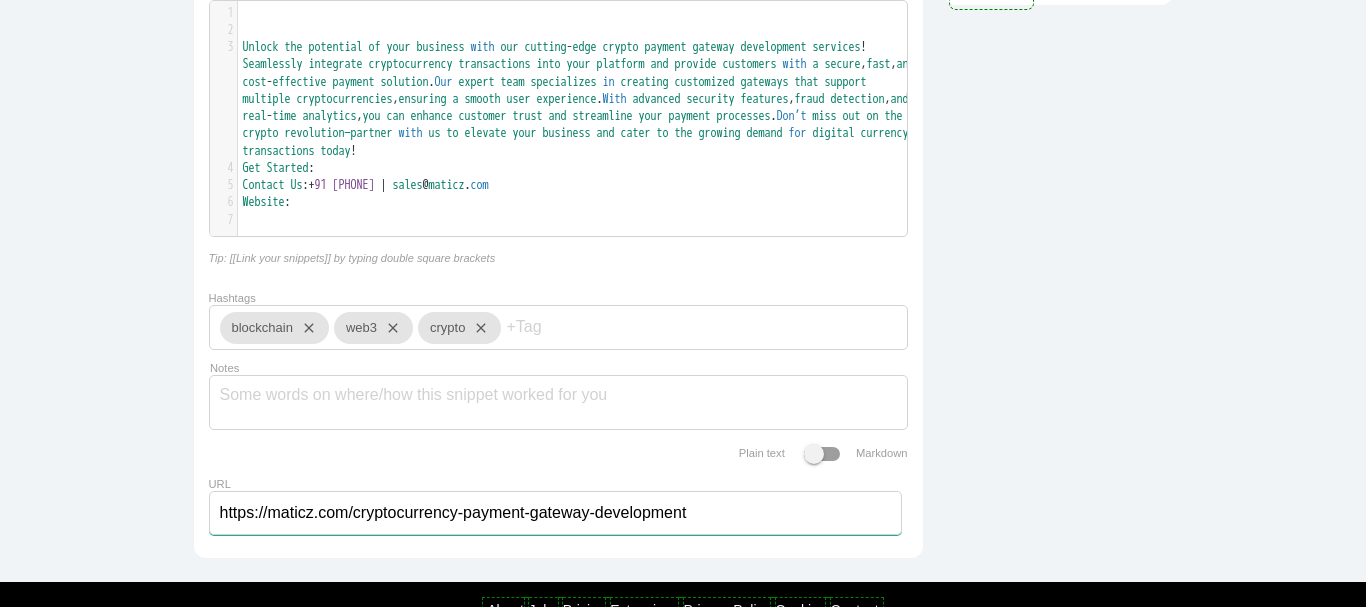 type on "https://maticz.com/cryptocurrency-payment-gateway-development" 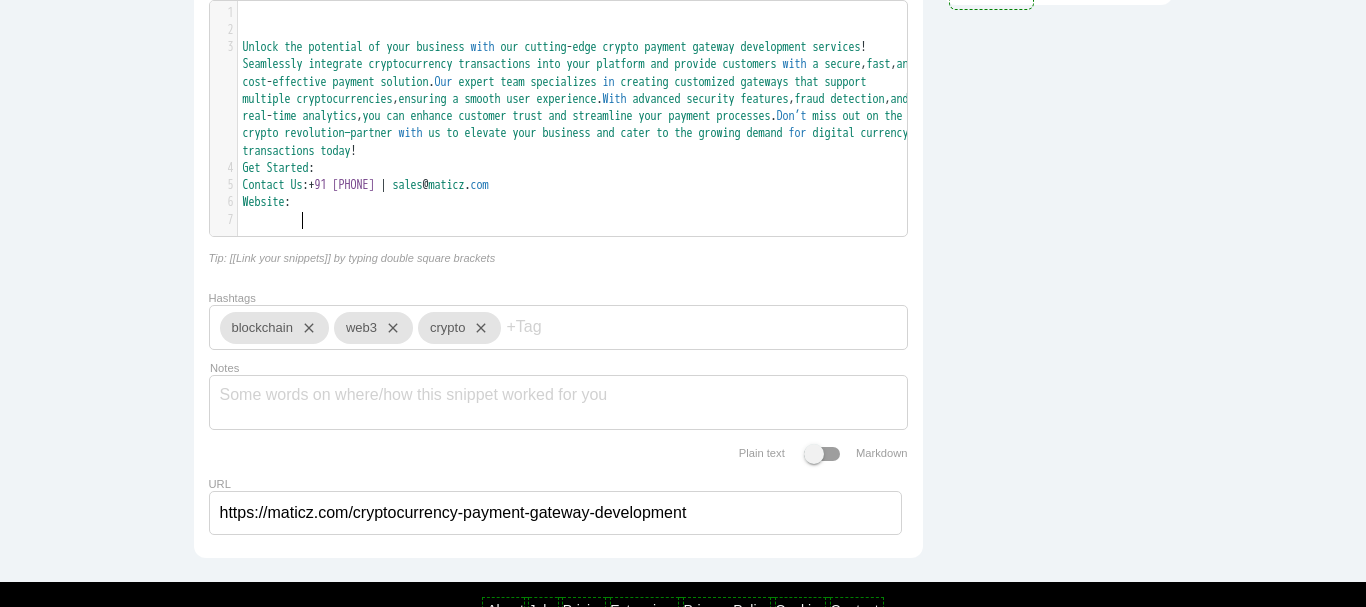 type on "Website:" 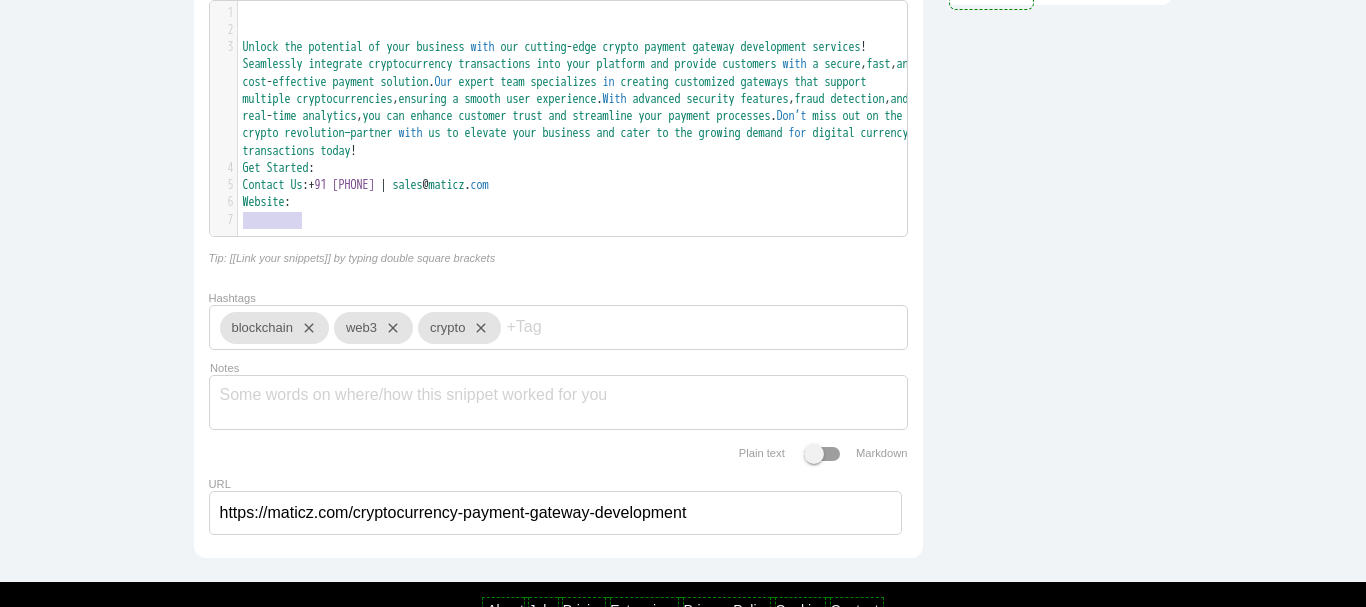 drag, startPoint x: 321, startPoint y: 225, endPoint x: 219, endPoint y: 219, distance: 102.176315 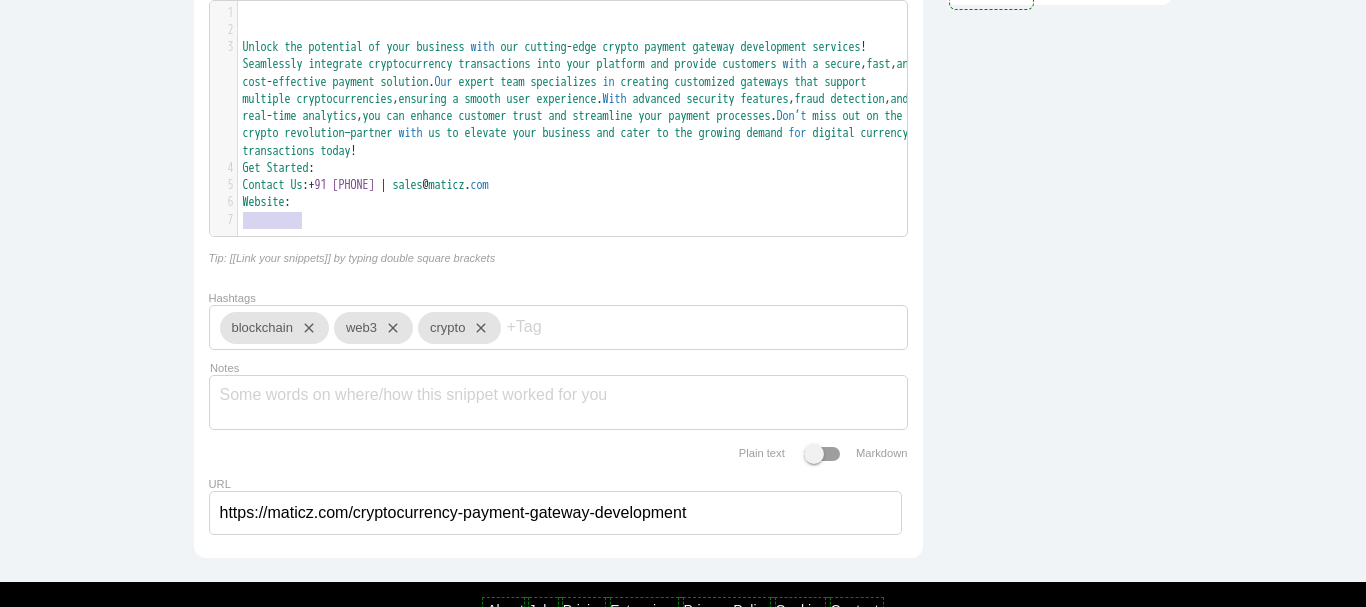 type 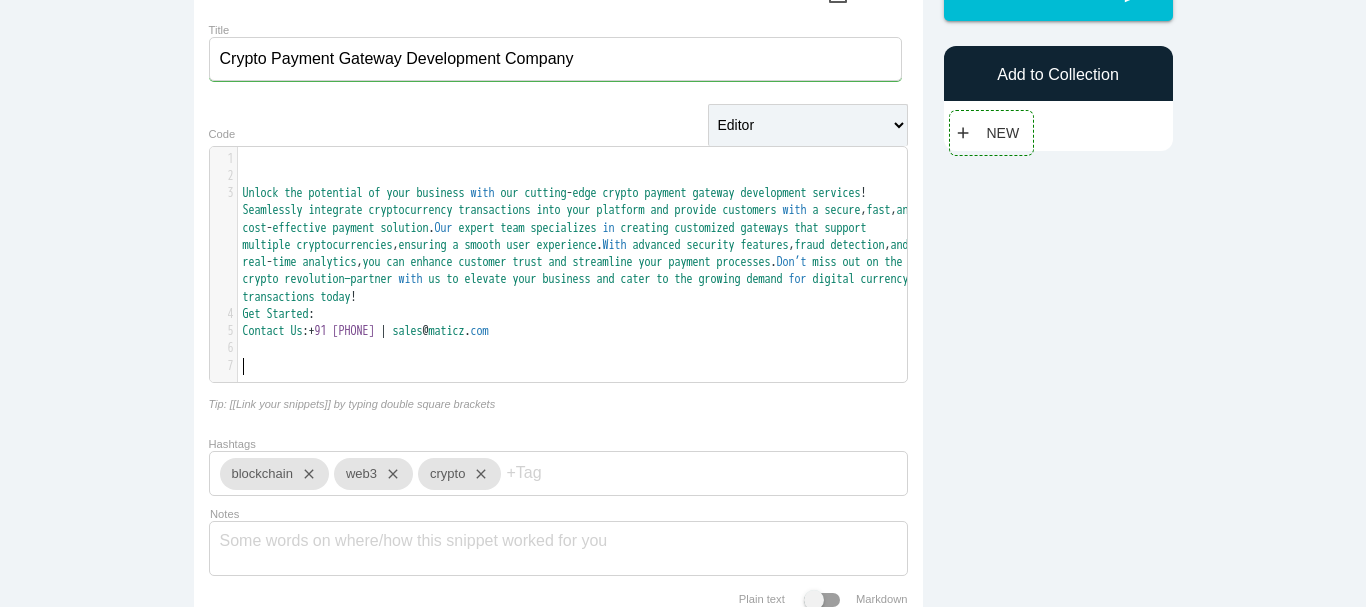 scroll, scrollTop: 0, scrollLeft: 0, axis: both 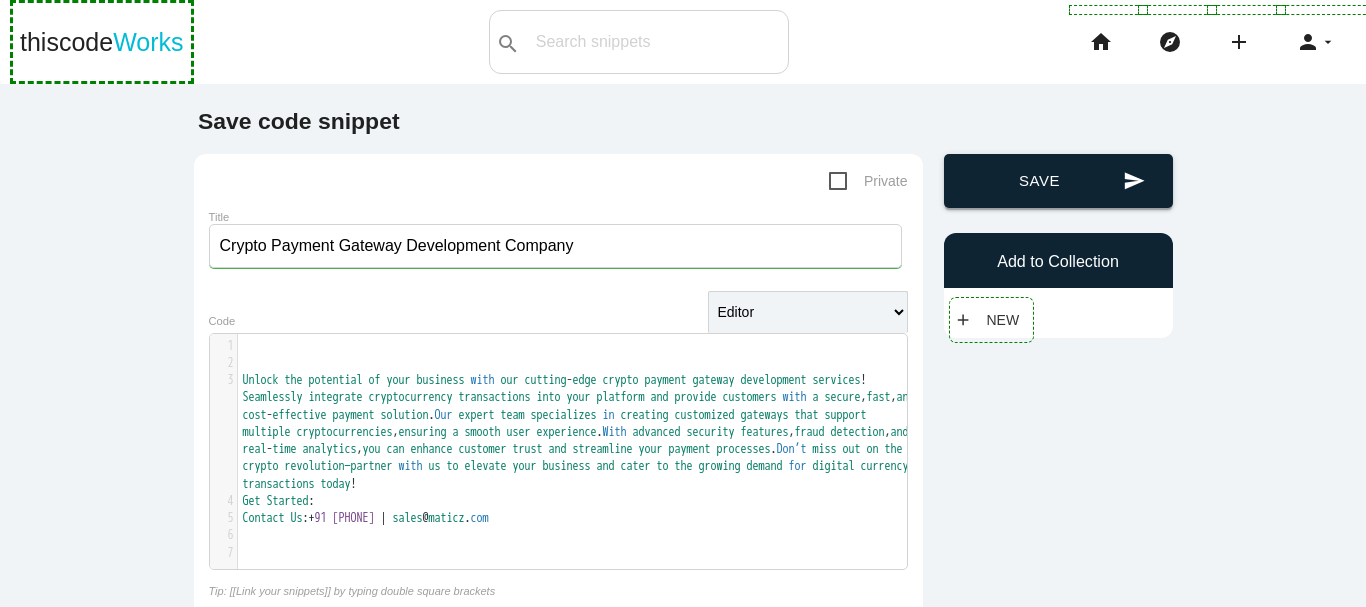 click on "send Save" at bounding box center [1058, 181] 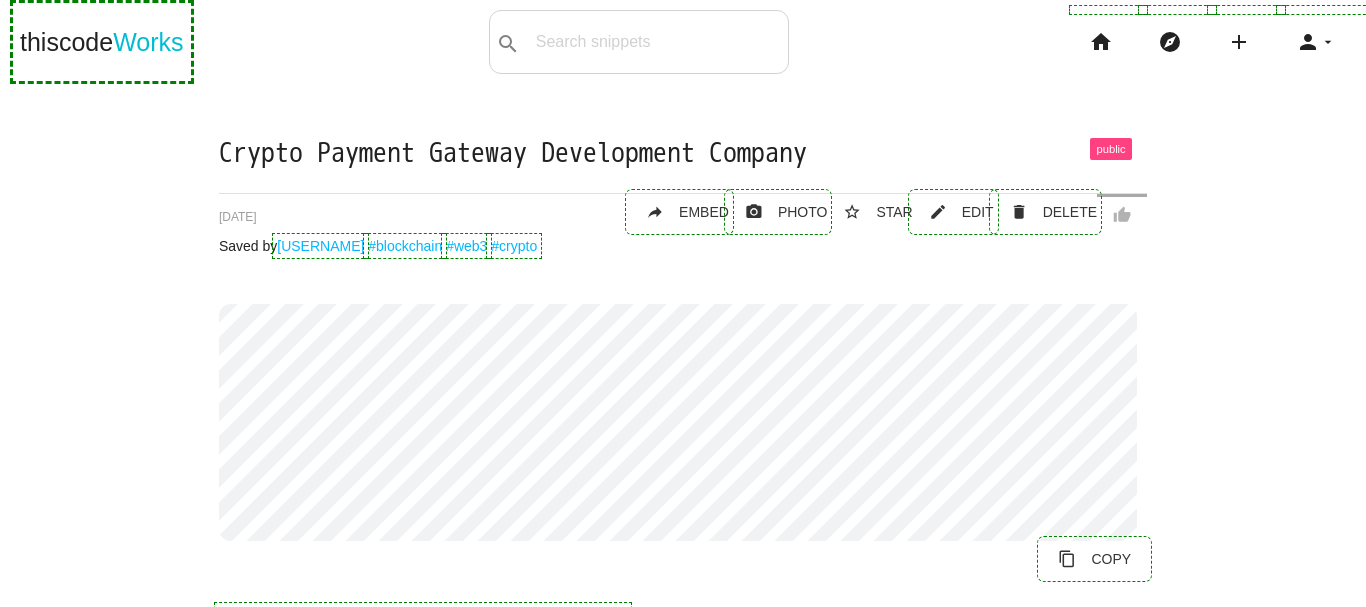 scroll, scrollTop: 0, scrollLeft: 0, axis: both 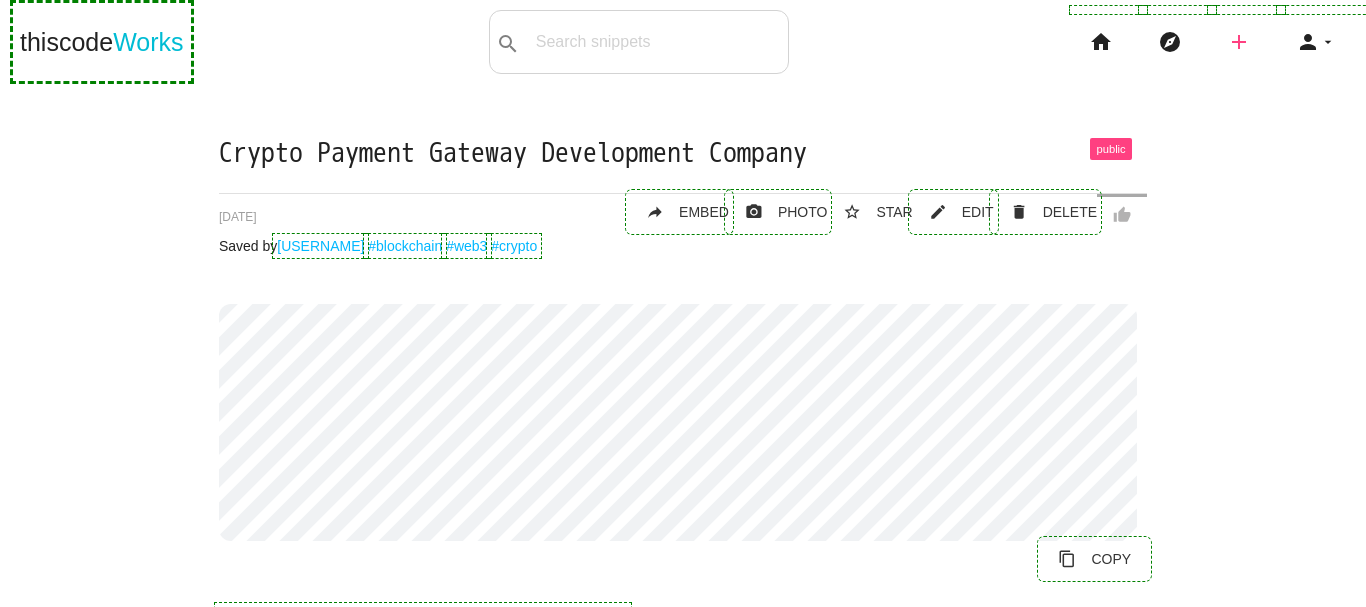 click on "add" at bounding box center [1239, 42] 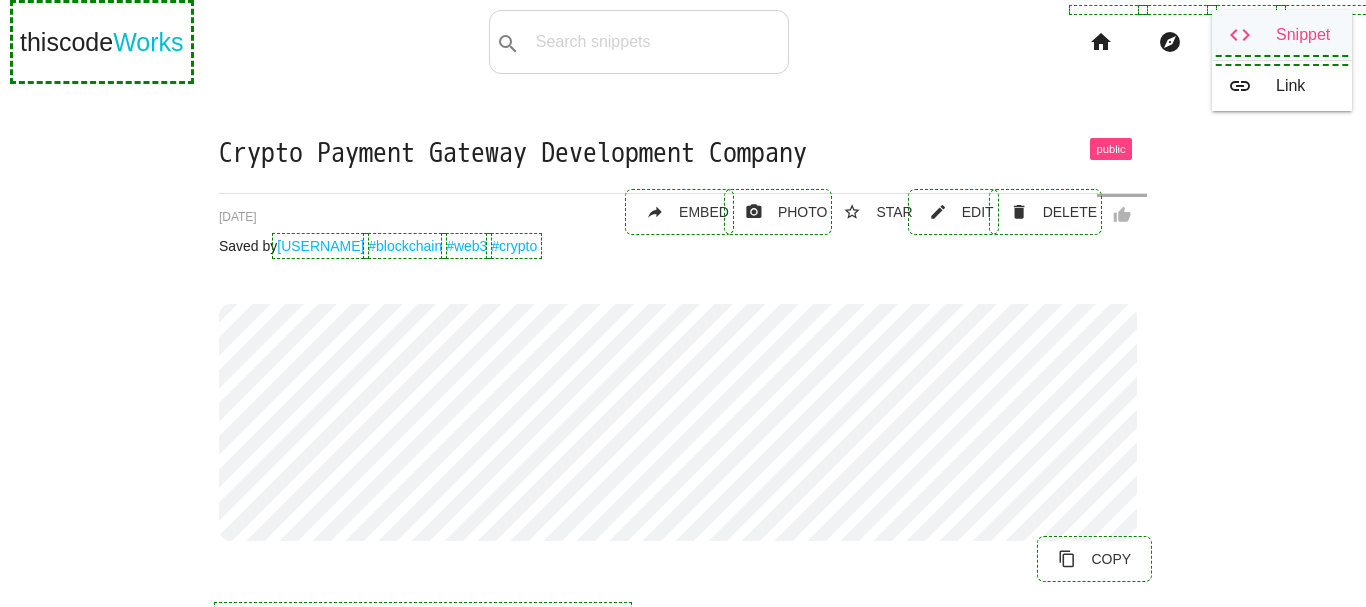 click on "code Snippet" at bounding box center (1282, 35) 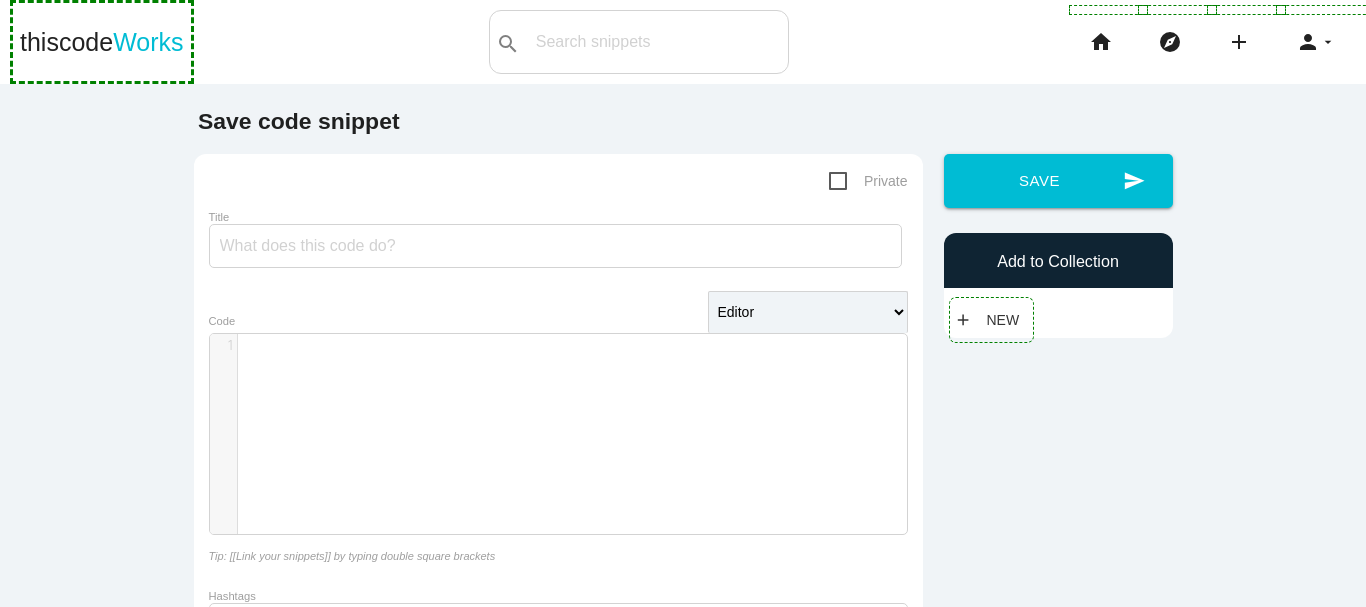 scroll, scrollTop: 0, scrollLeft: 0, axis: both 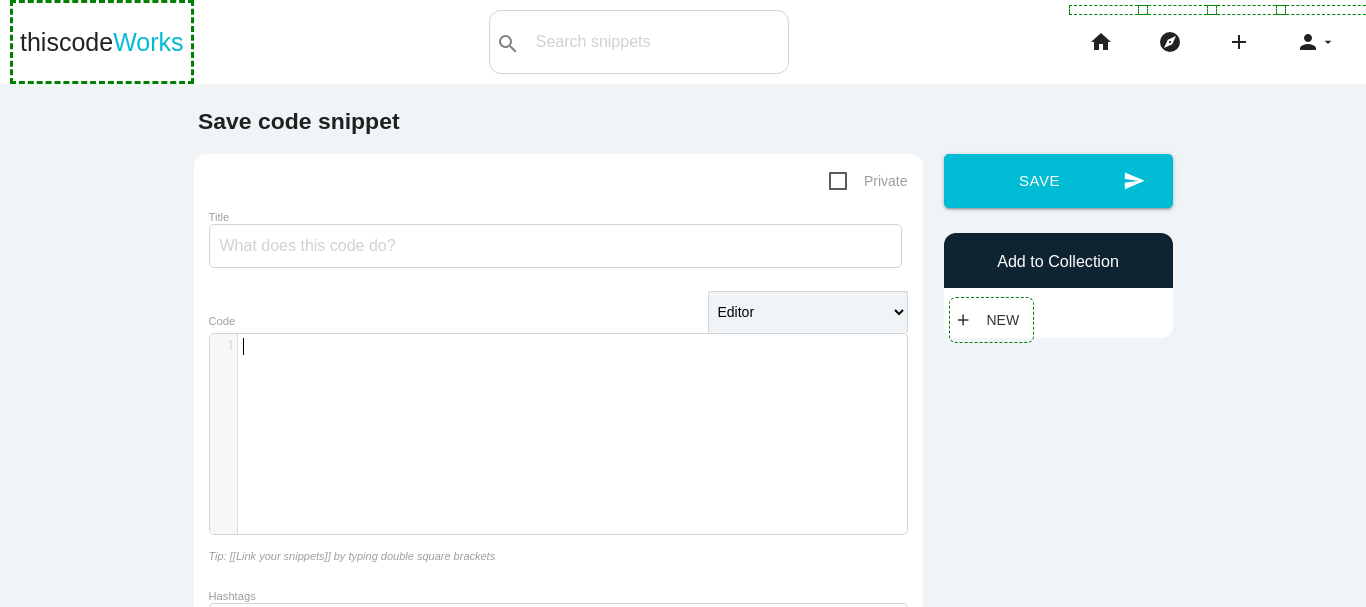 click on "​ x   1 ​" at bounding box center [573, 449] 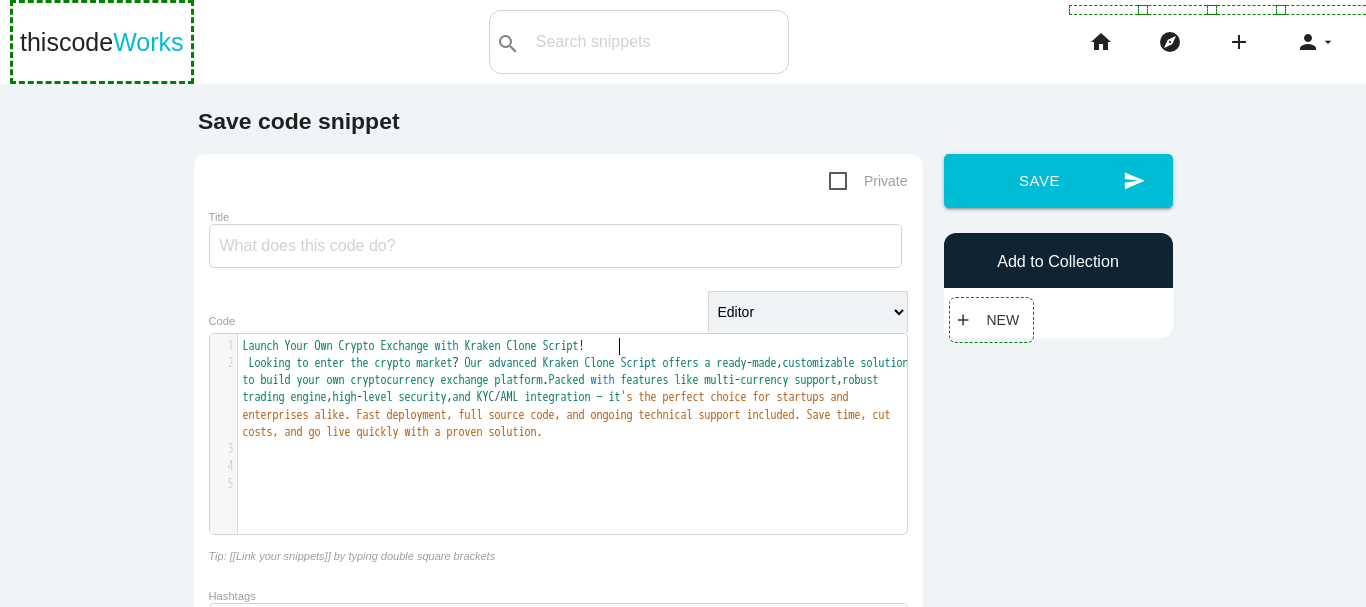 click on "Launch Your Own Crypto Exchange with Kraken Clone Script !" at bounding box center [580, 346] 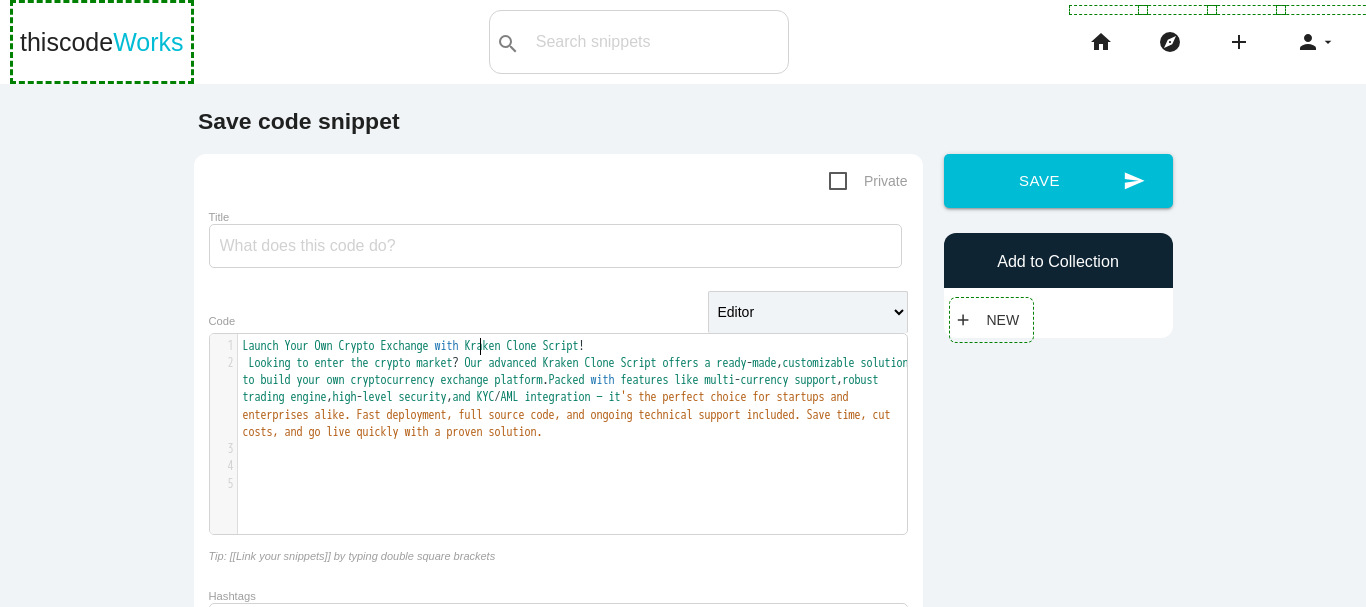 type on "Launch Your Own Crypto Exchange with" 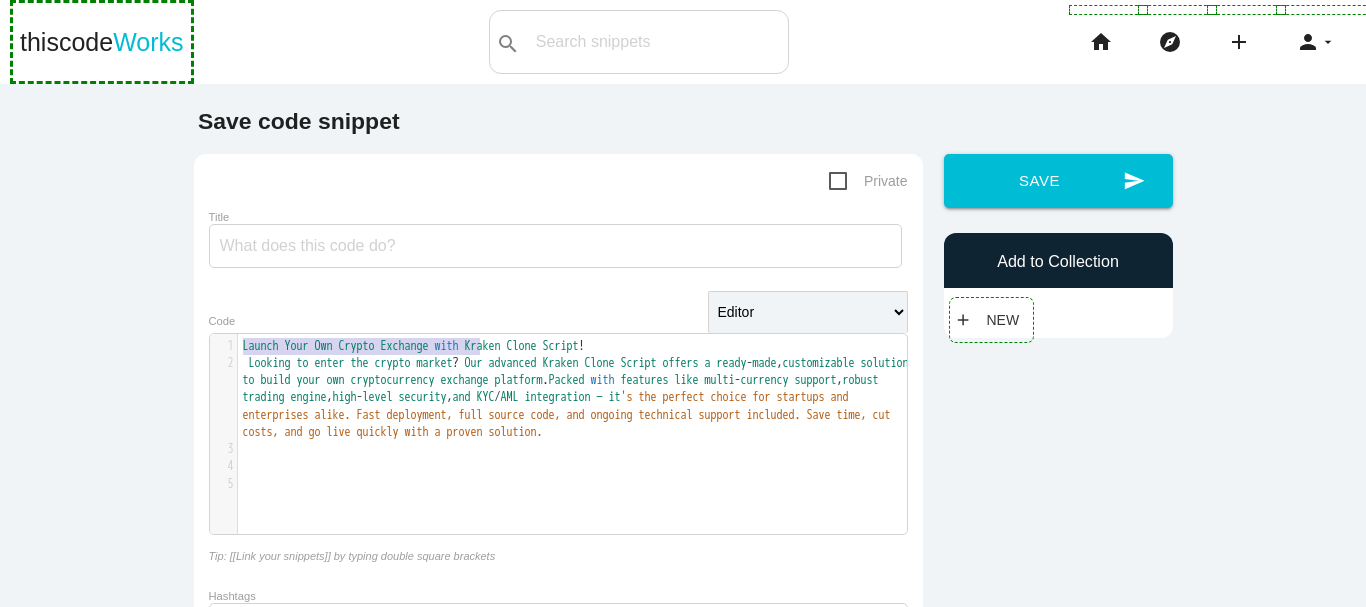 drag, startPoint x: 474, startPoint y: 351, endPoint x: 113, endPoint y: 302, distance: 364.3103 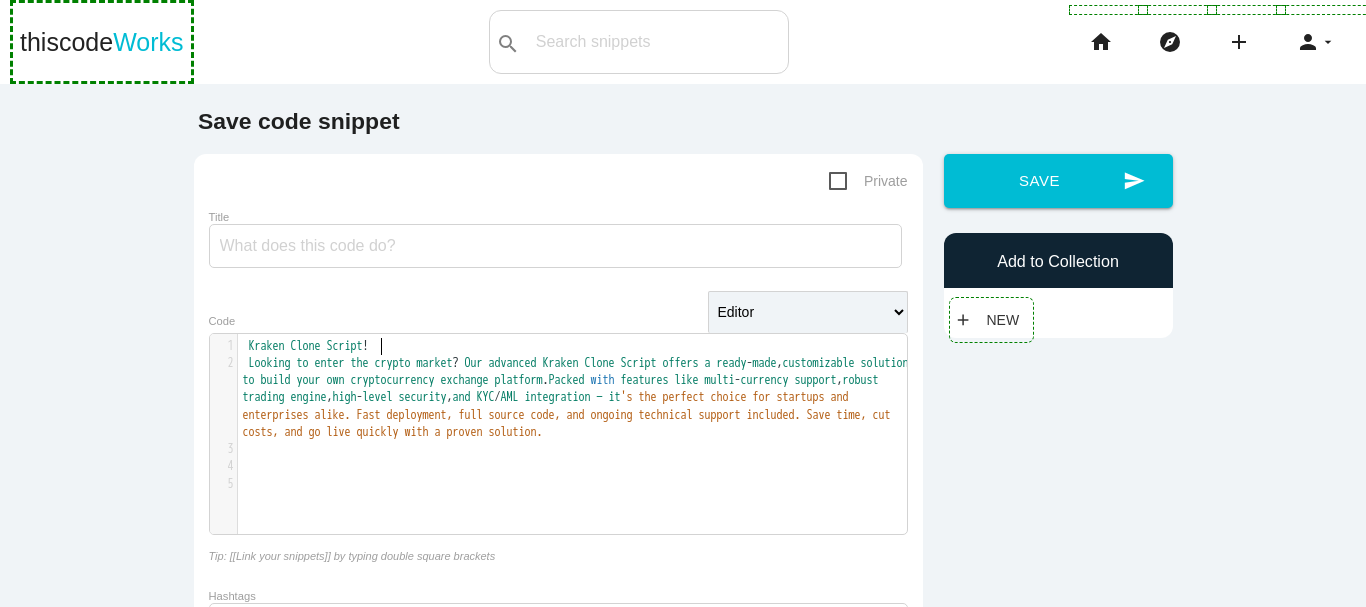 type on "Kraken Clone Script!" 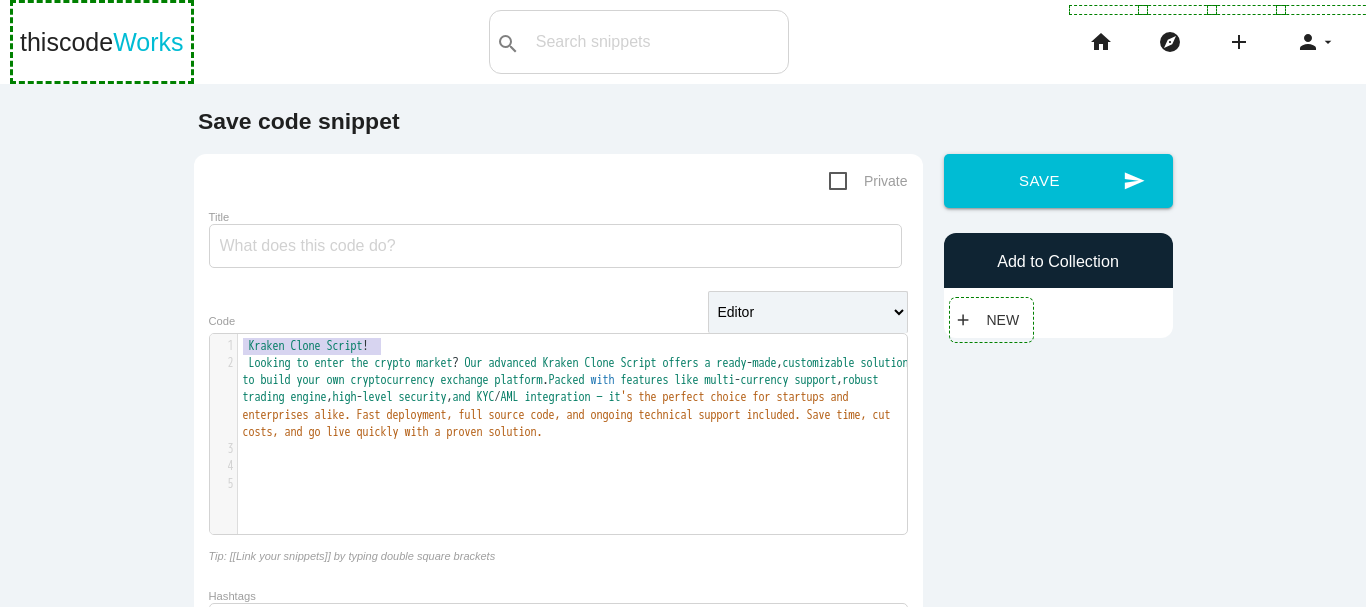 drag, startPoint x: 386, startPoint y: 345, endPoint x: 183, endPoint y: 336, distance: 203.1994 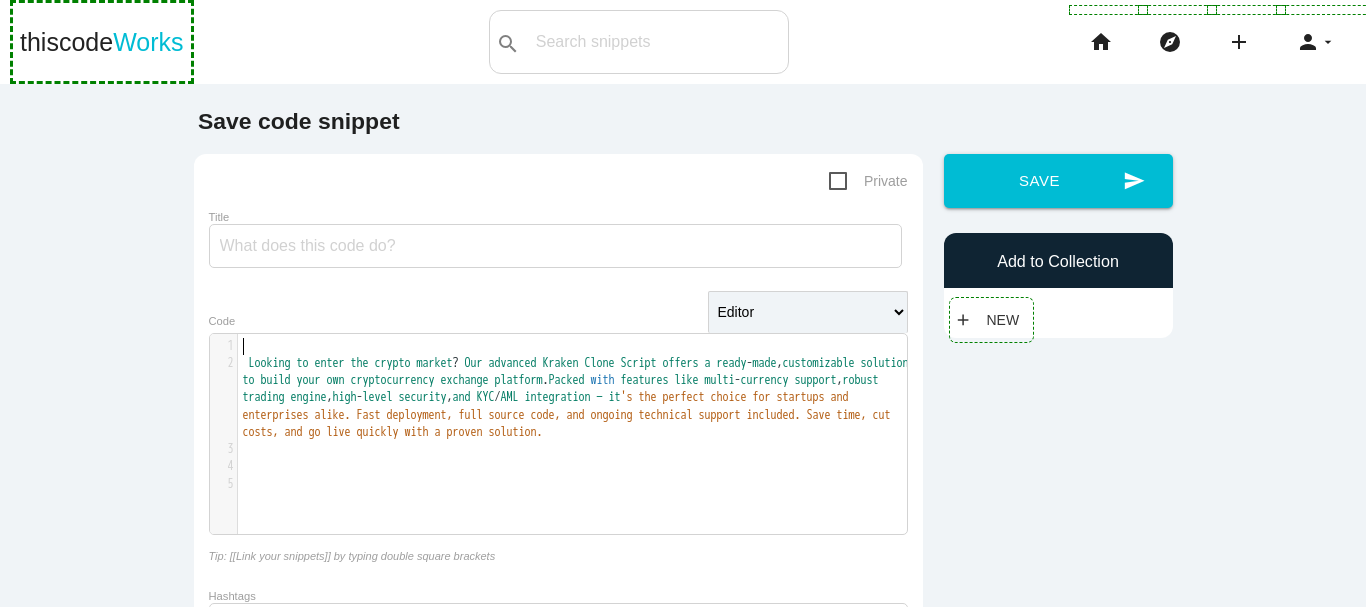 type 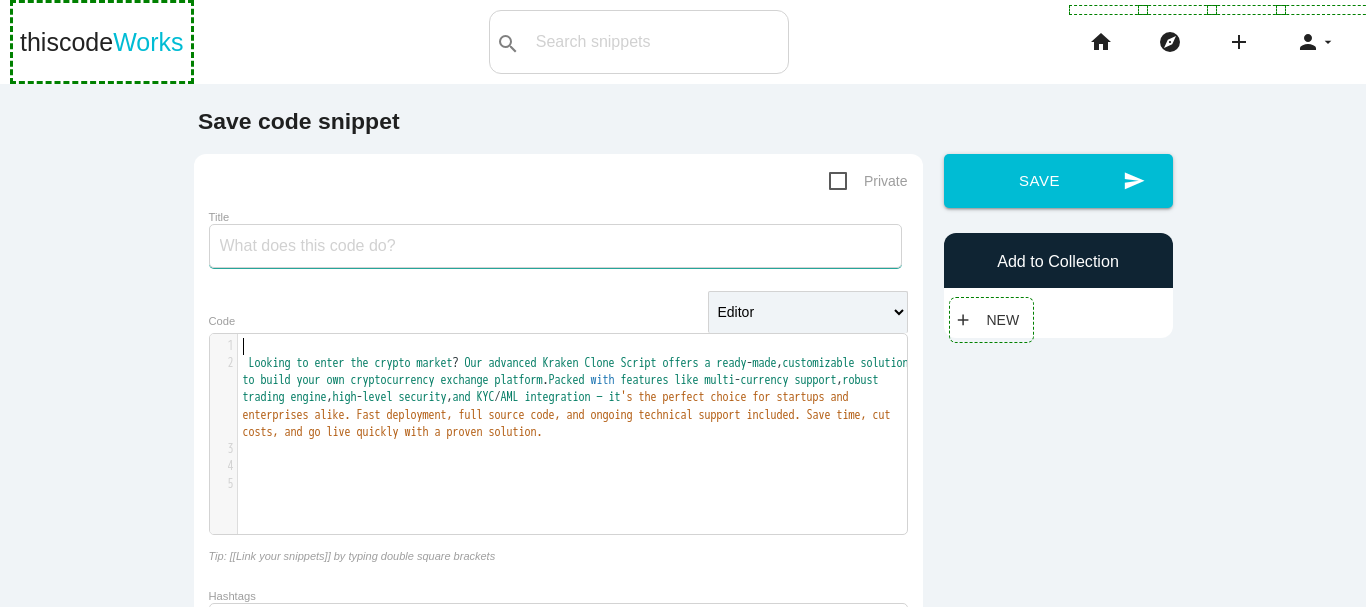 click on "Title" at bounding box center (555, 246) 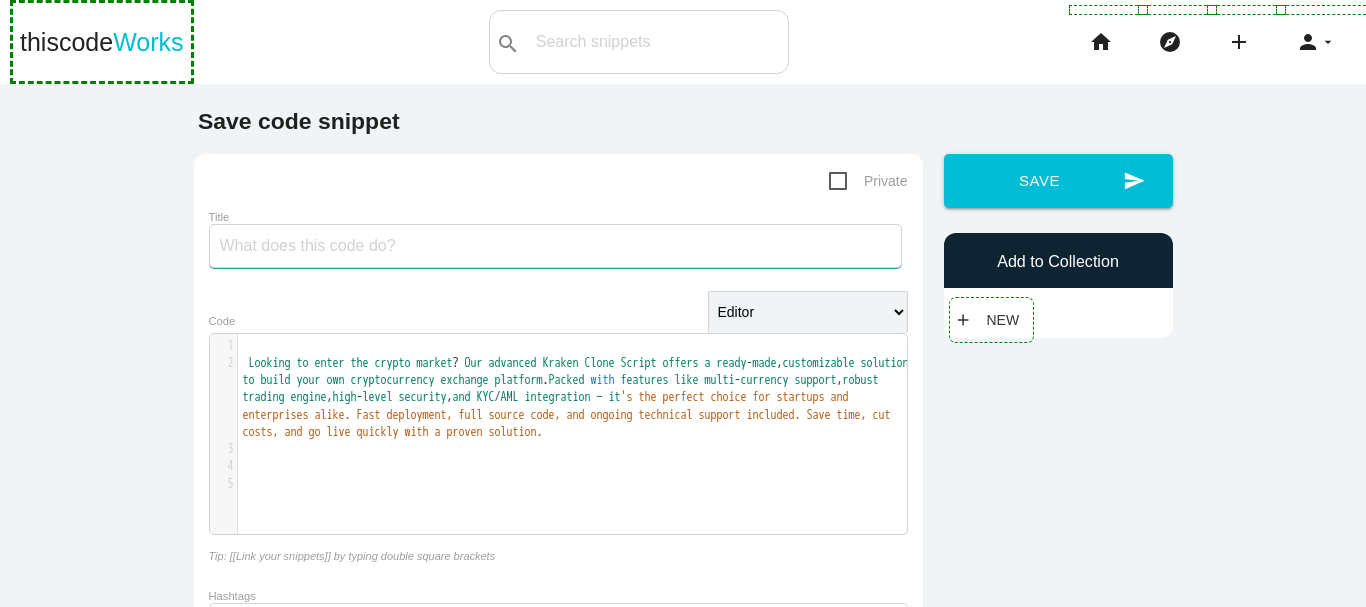 paste on "Kraken Clone Script!" 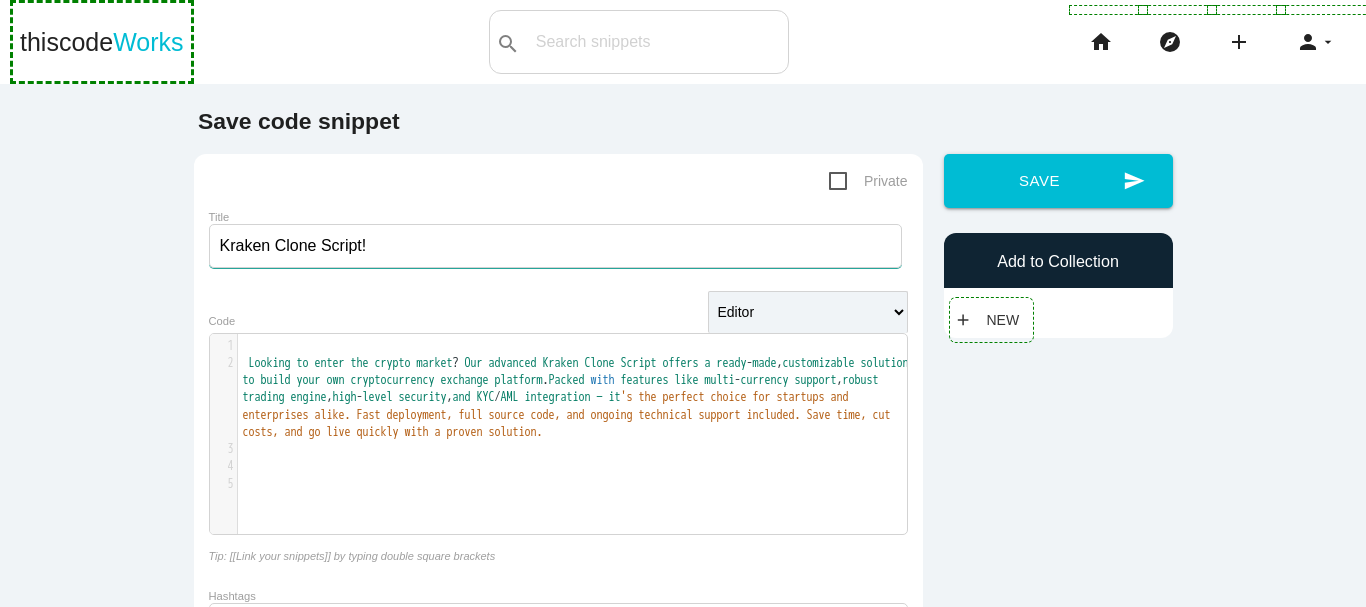 type on "Kraken Clone Script!" 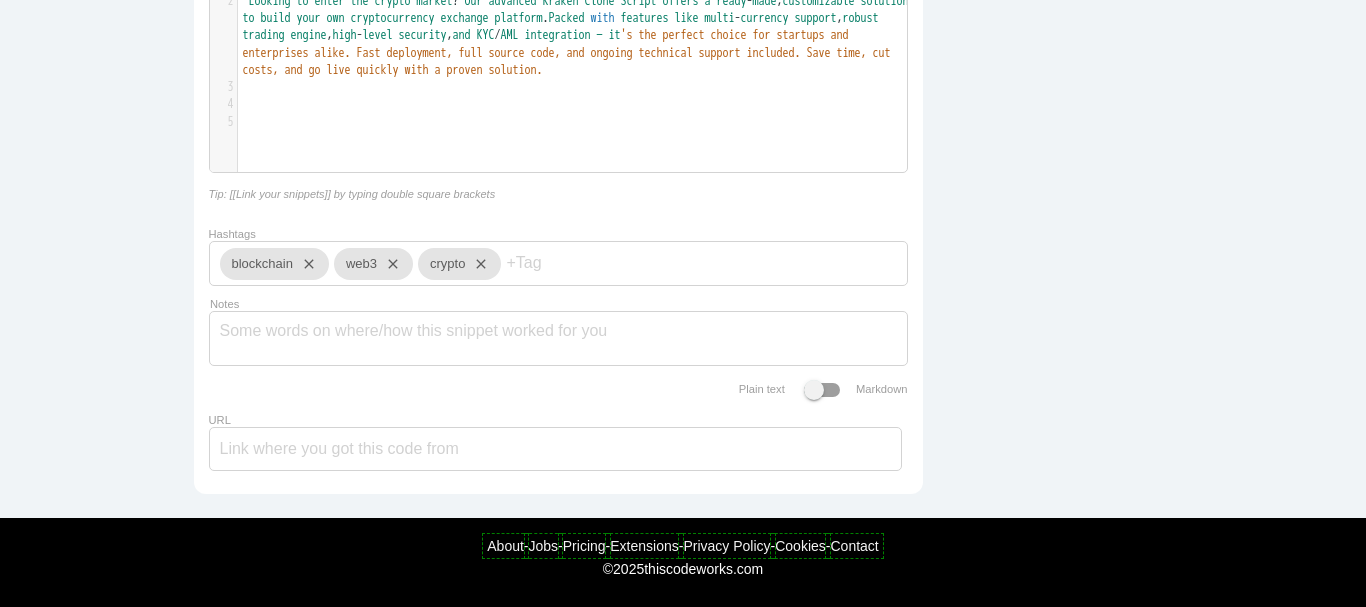 scroll, scrollTop: 383, scrollLeft: 0, axis: vertical 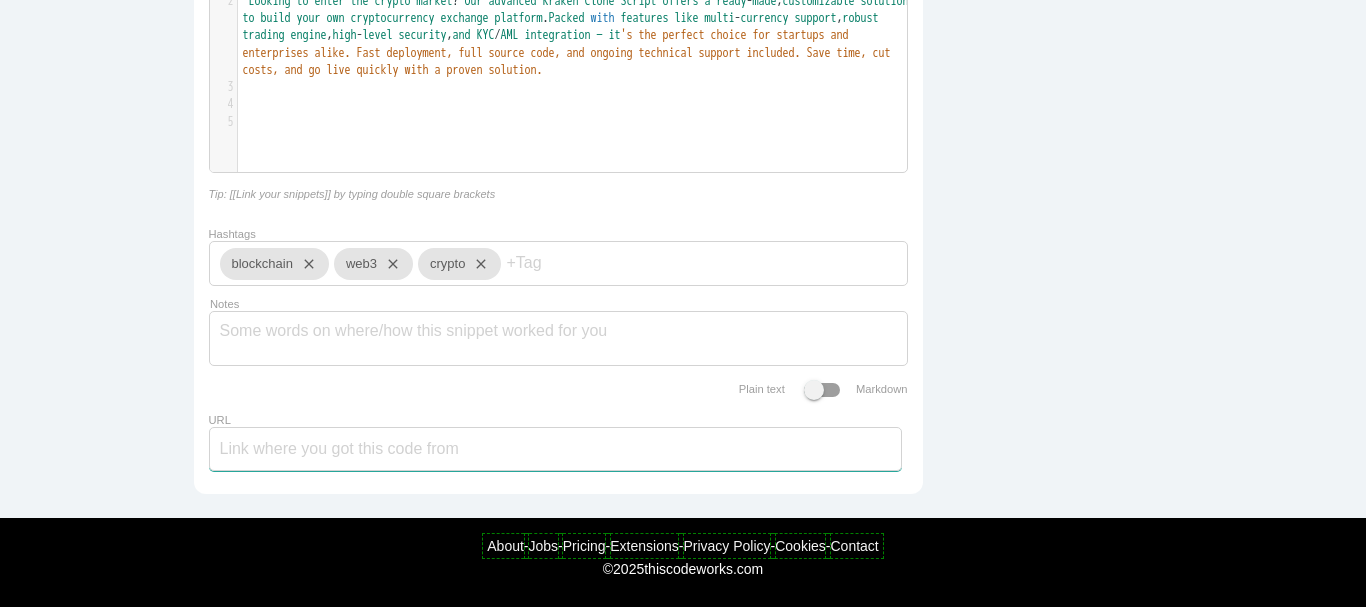 click on "URL" at bounding box center (555, 449) 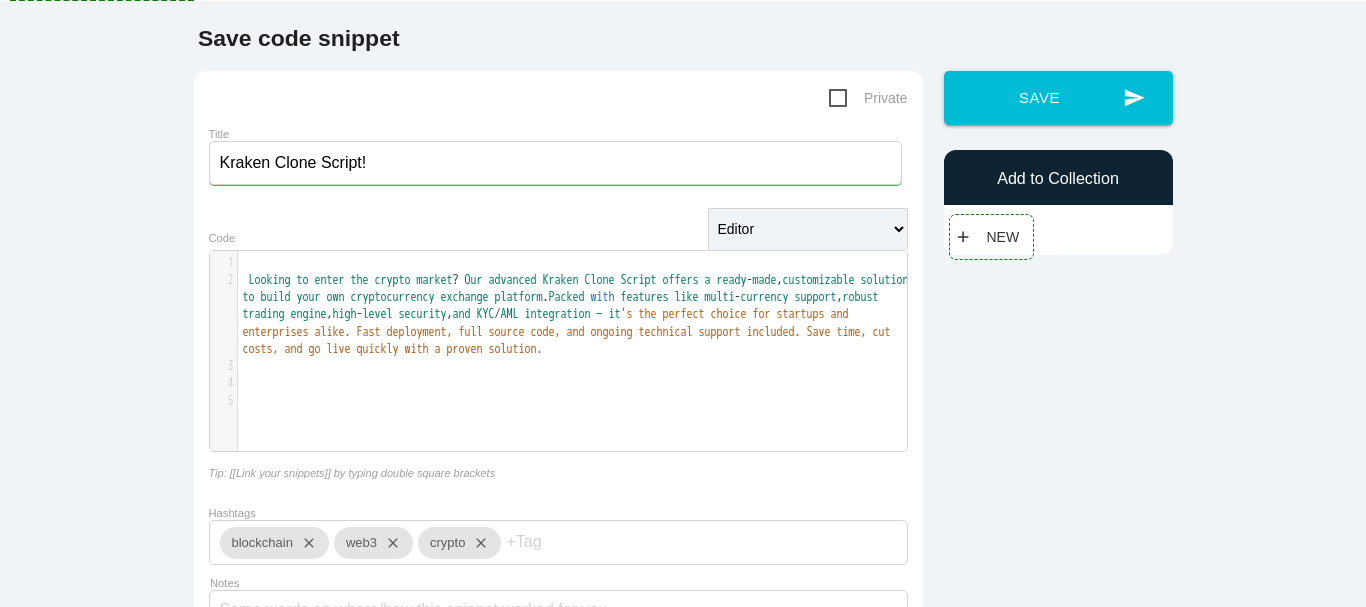 scroll, scrollTop: 0, scrollLeft: 0, axis: both 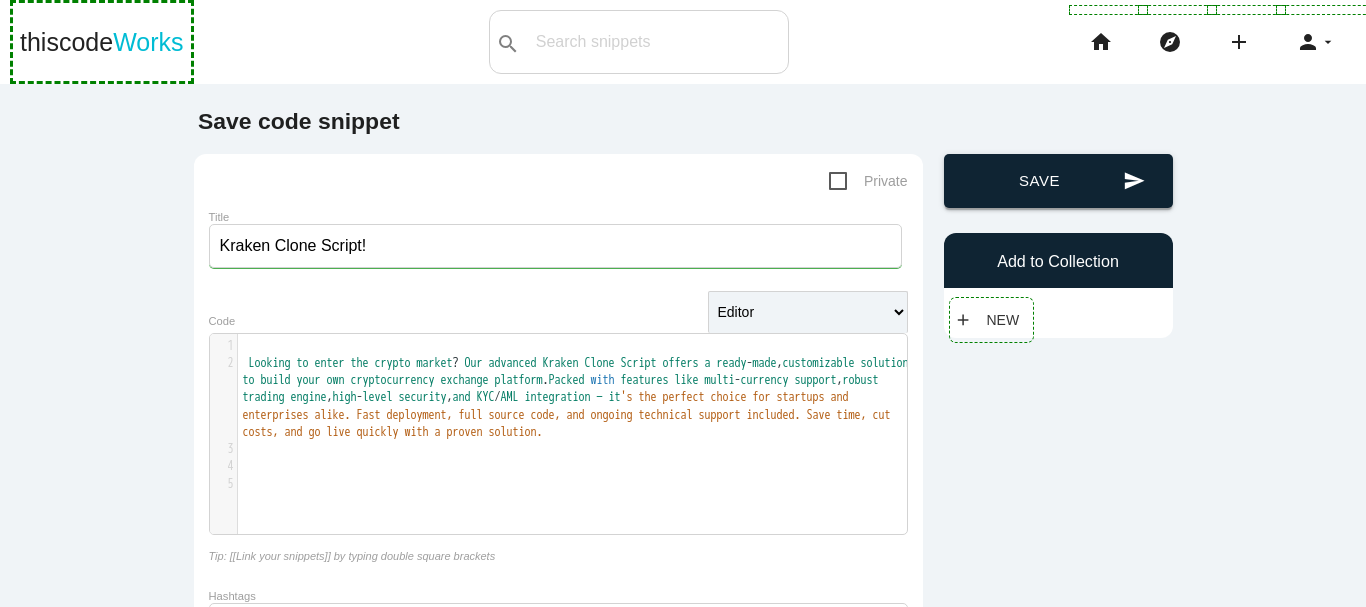 type on "https://maticz.com/kraken-clone-script" 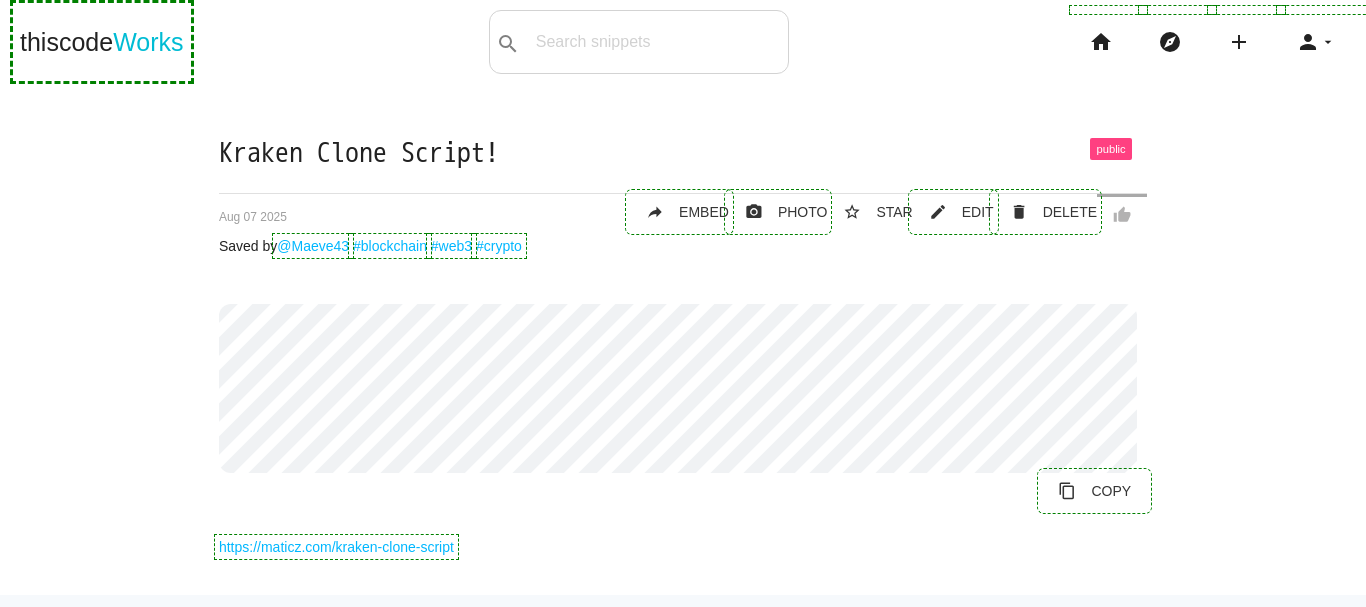 scroll, scrollTop: 0, scrollLeft: 0, axis: both 